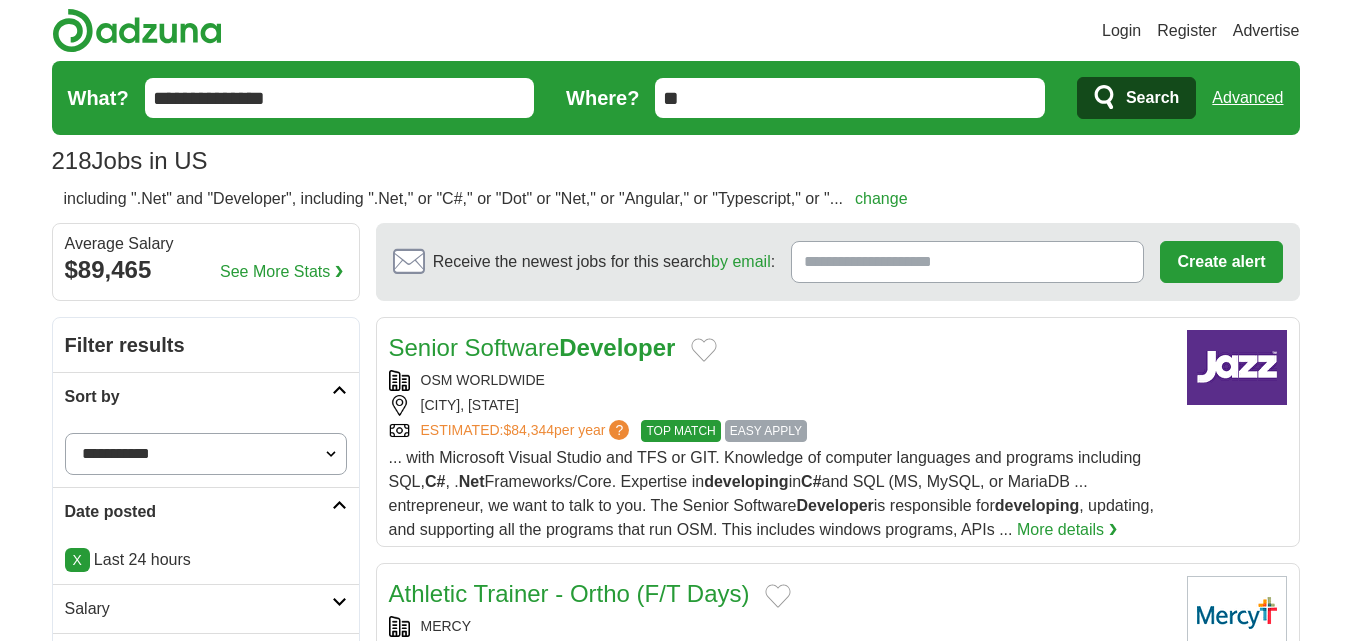 scroll, scrollTop: 200, scrollLeft: 0, axis: vertical 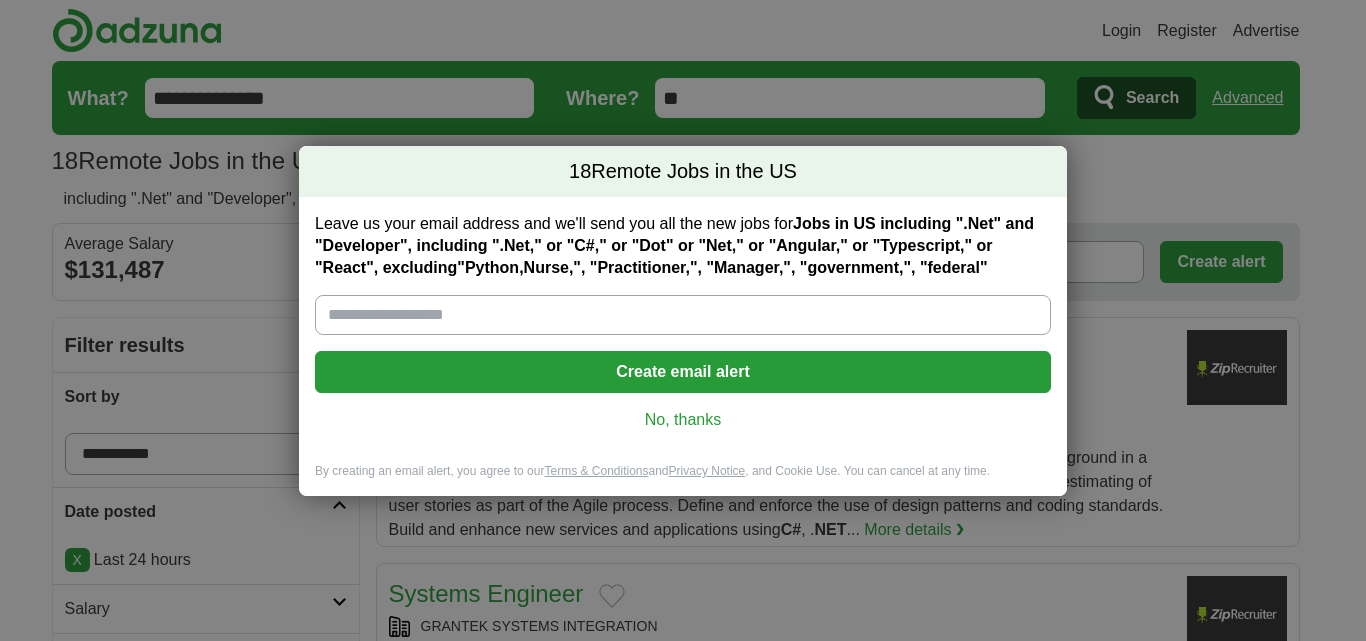 click on "No, thanks" at bounding box center (683, 420) 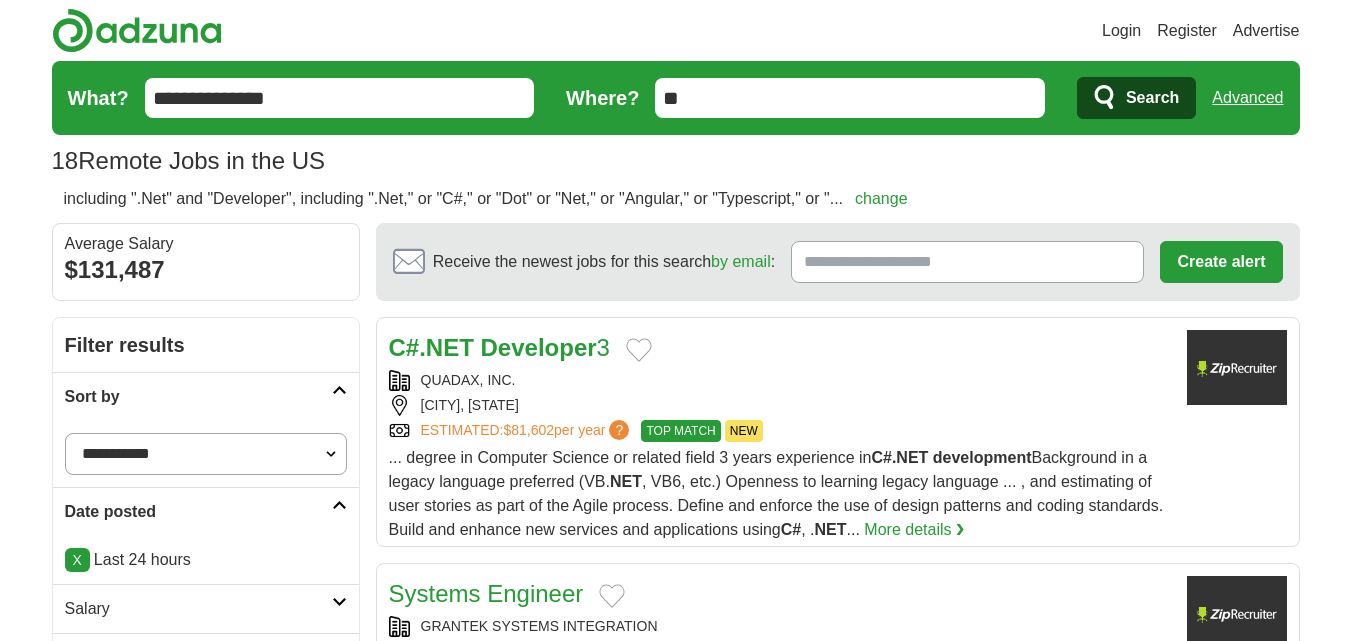 scroll, scrollTop: 67, scrollLeft: 0, axis: vertical 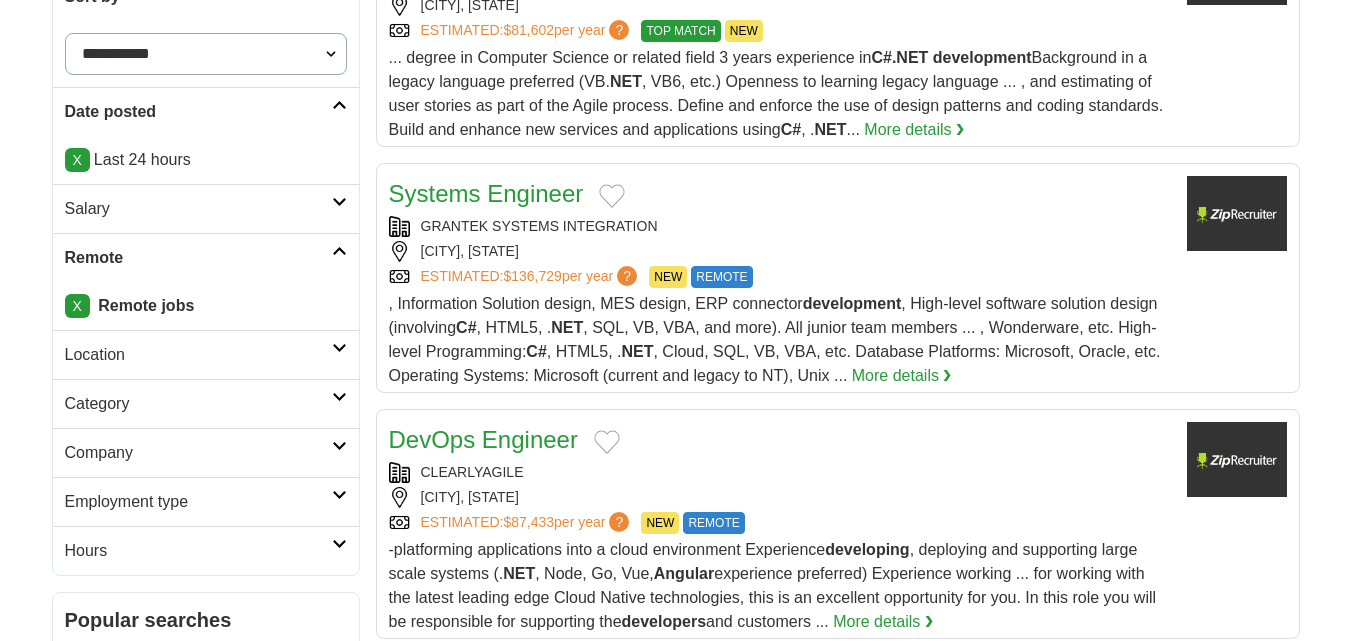 click on ", Information Solution design, MES design, ERP connector  development , High-level software solution design (involving  C# , HTML5, . NET , SQL, VB, VBA, and more). All junior team members ... , Wonderware, etc. High-level Programming:  C# , HTML5, . NET , Cloud, SQL, VB, VBA, etc. Database Platforms: Microsoft, Oracle, etc. Operating Systems: Microsoft (current and legacy to NT), Unix ..." at bounding box center (775, 339) 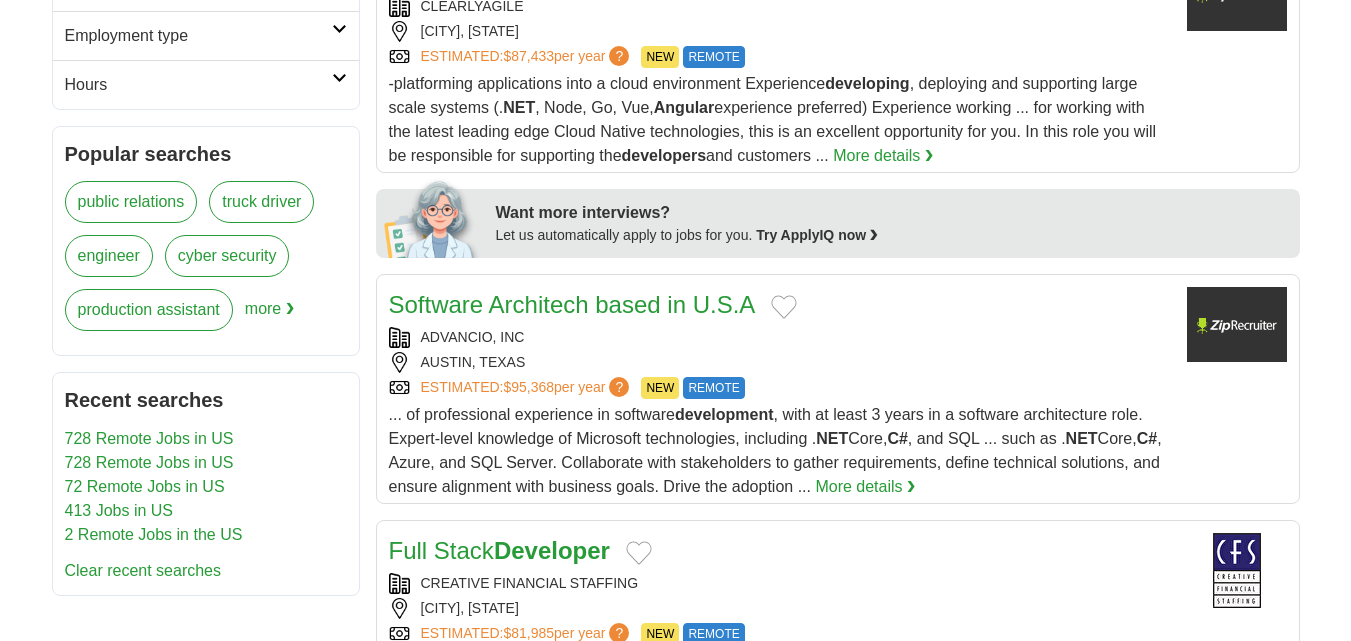 scroll, scrollTop: 867, scrollLeft: 0, axis: vertical 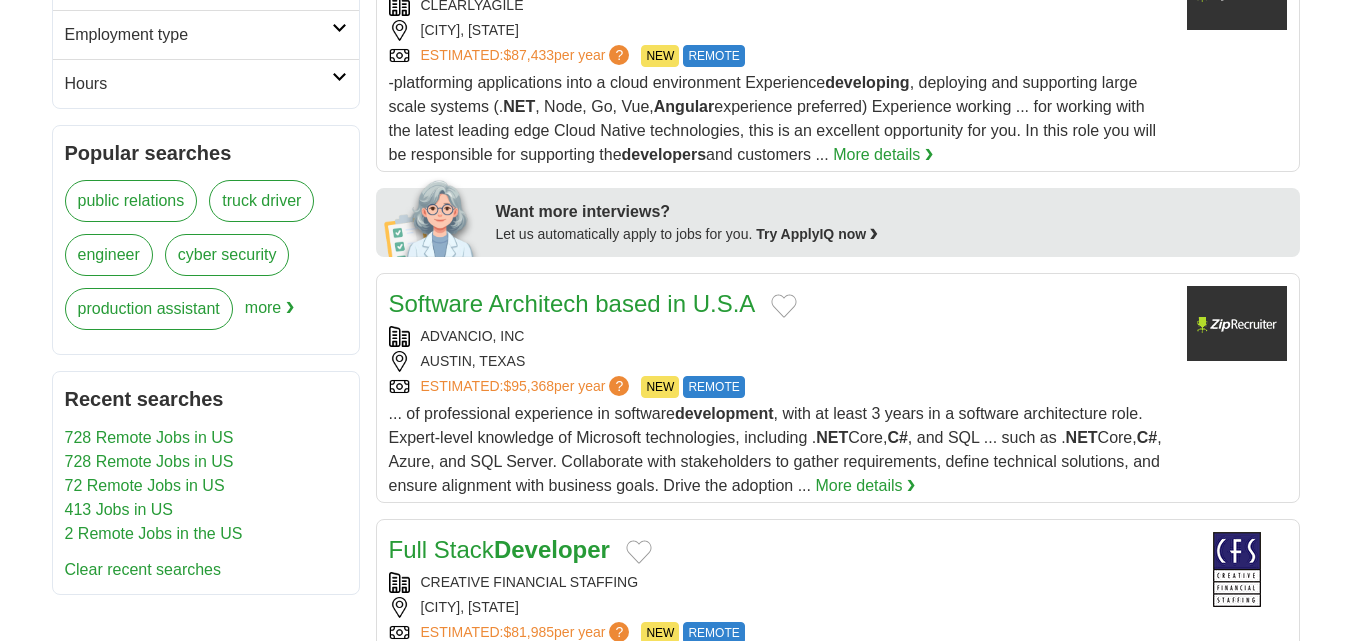 click on "...  of professional experience in software  development , with at least 3 years in a software architecture role. Expert-level knowledge of Microsoft technologies, including . NET  Core,  C# , and SQL ...  such as . NET  Core,  C# , Azure, and SQL Server. Collaborate with stakeholders to gather requirements, define technical solutions, and ensure alignment with business goals. Drive the adoption ...
More details ❯" at bounding box center [780, 450] 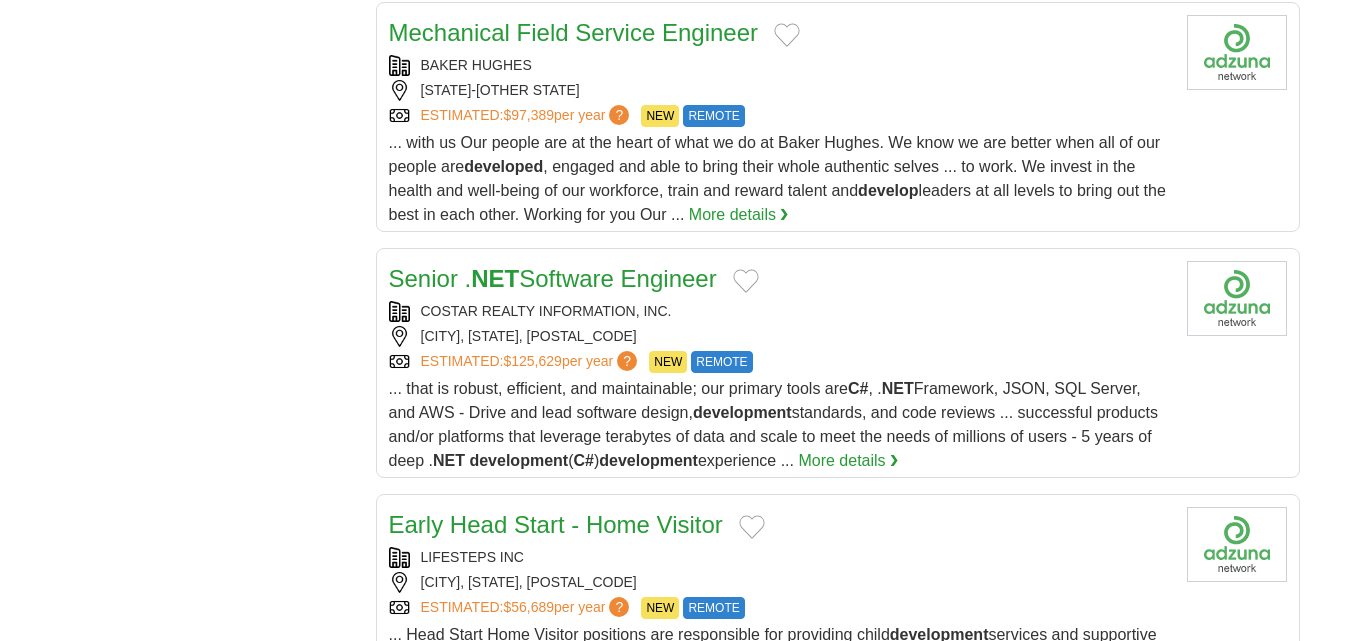 scroll, scrollTop: 2467, scrollLeft: 0, axis: vertical 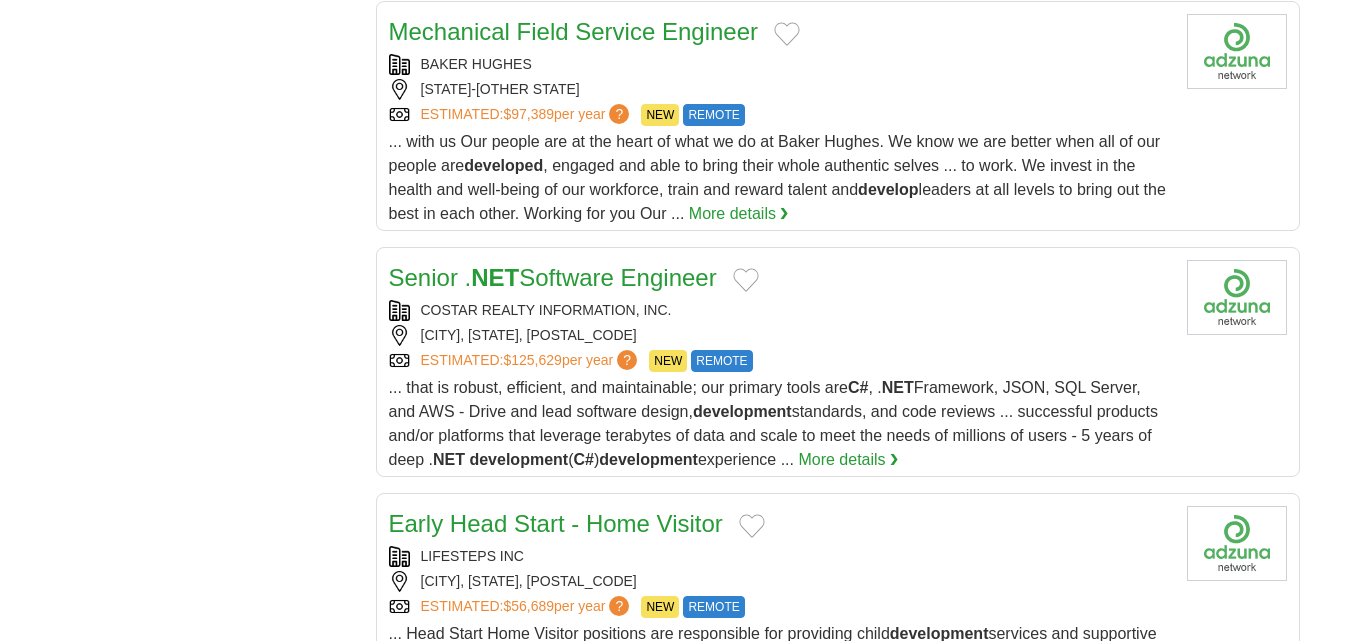 click on "Senior . NET  Software Engineer" at bounding box center [553, 277] 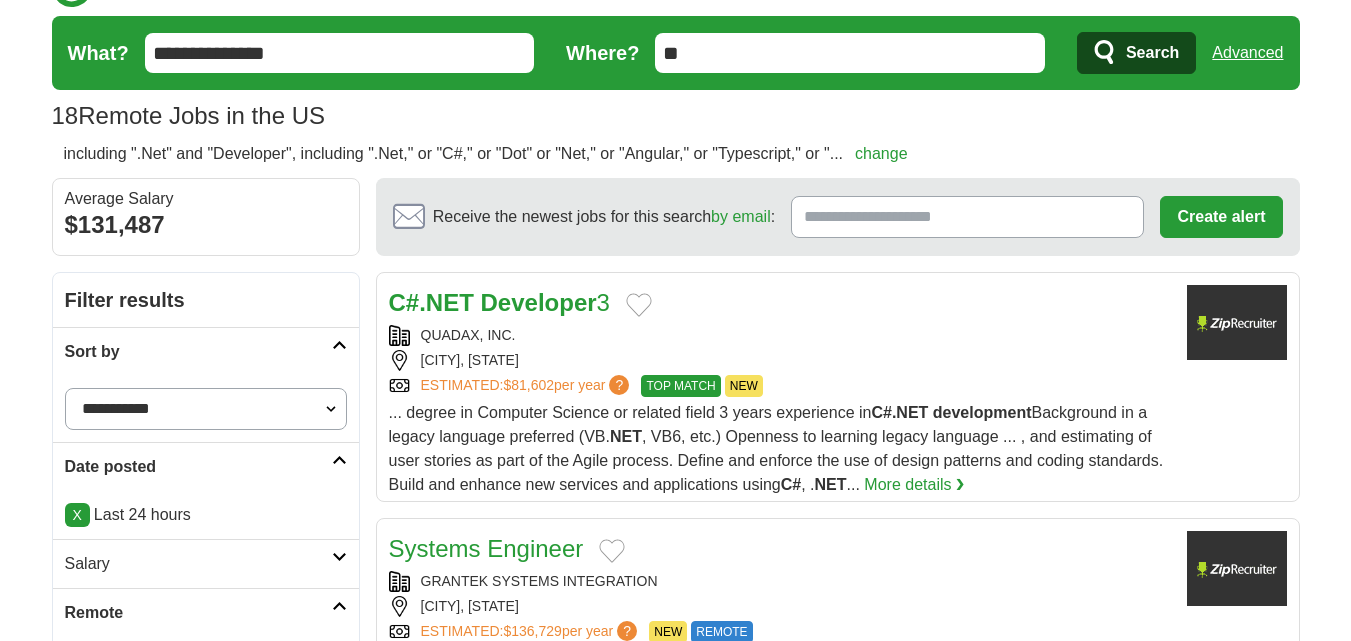 scroll, scrollTop: 0, scrollLeft: 0, axis: both 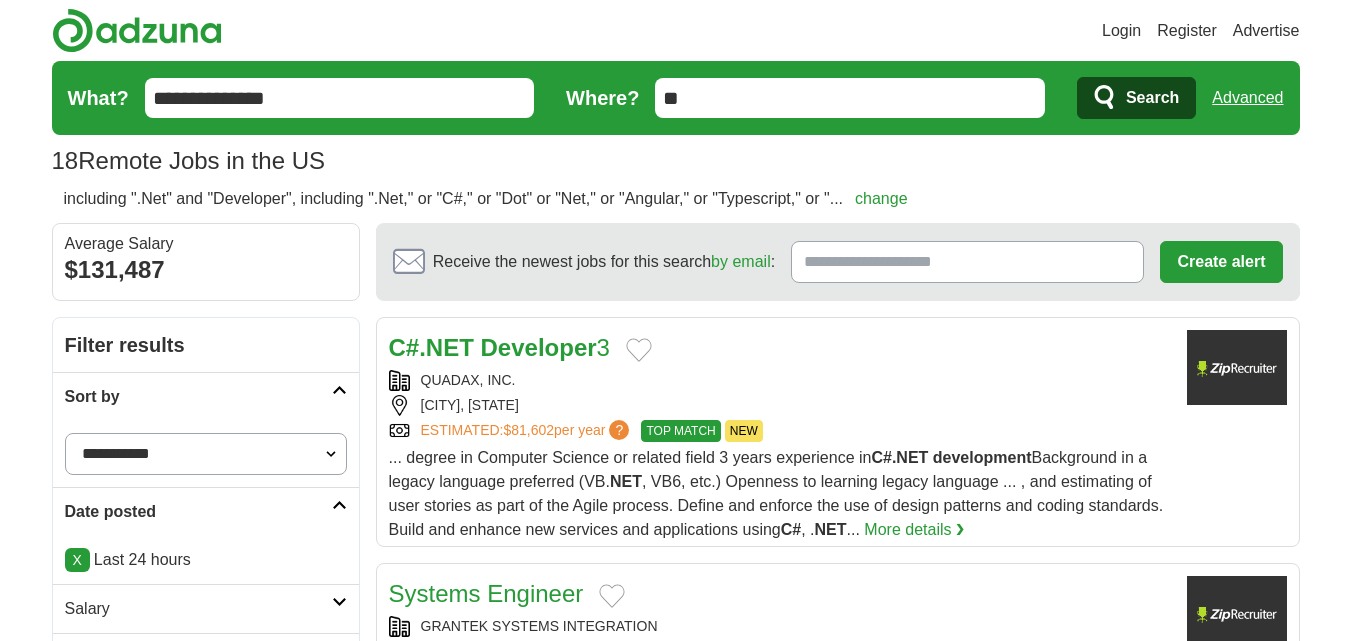 click on "Advanced" at bounding box center (1247, 98) 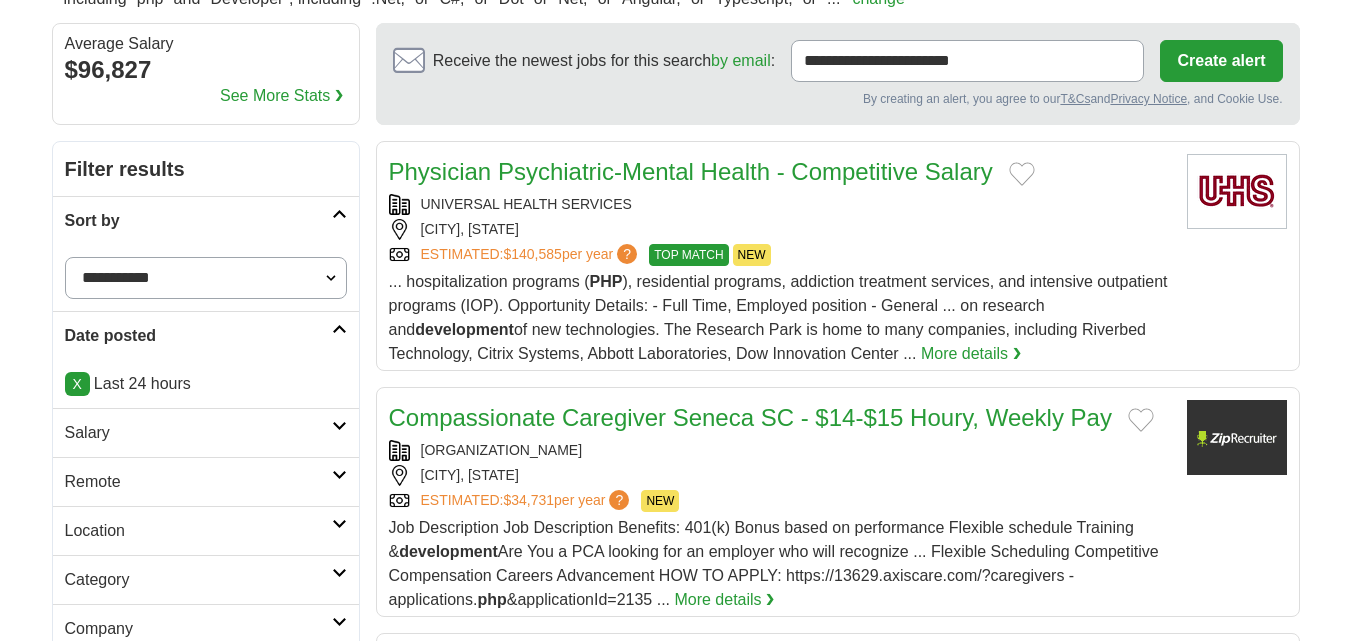 scroll, scrollTop: 200, scrollLeft: 0, axis: vertical 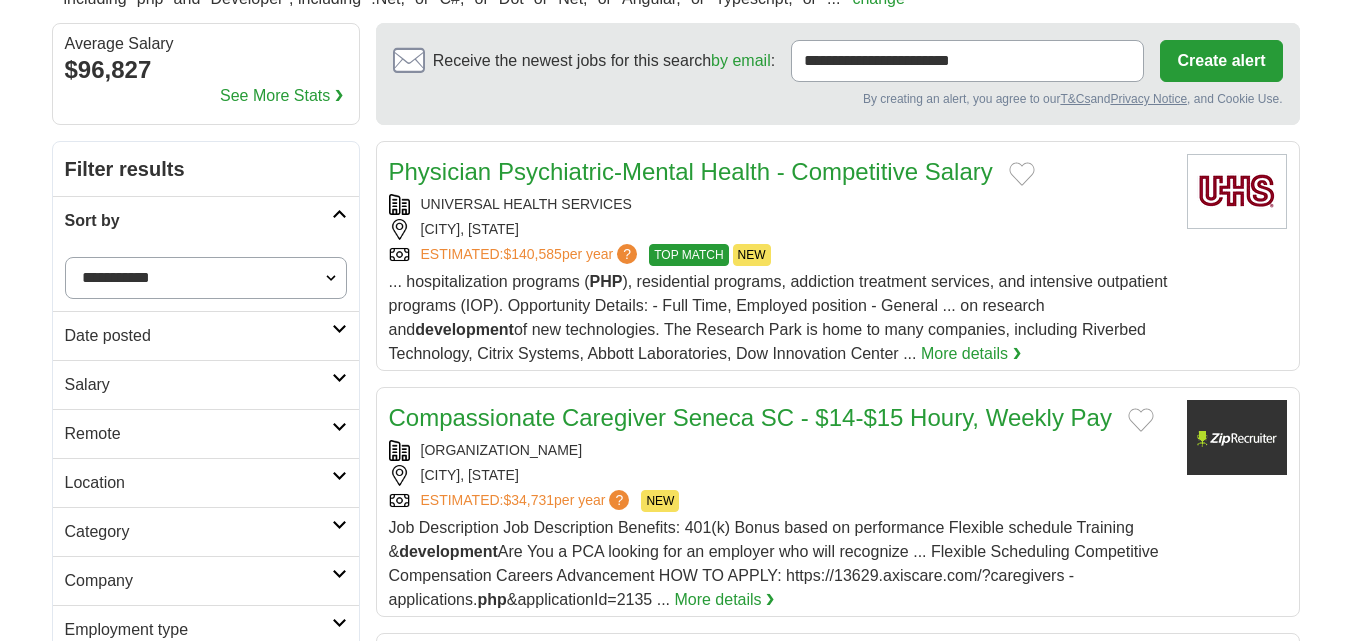 click on "Date posted" at bounding box center (198, 336) 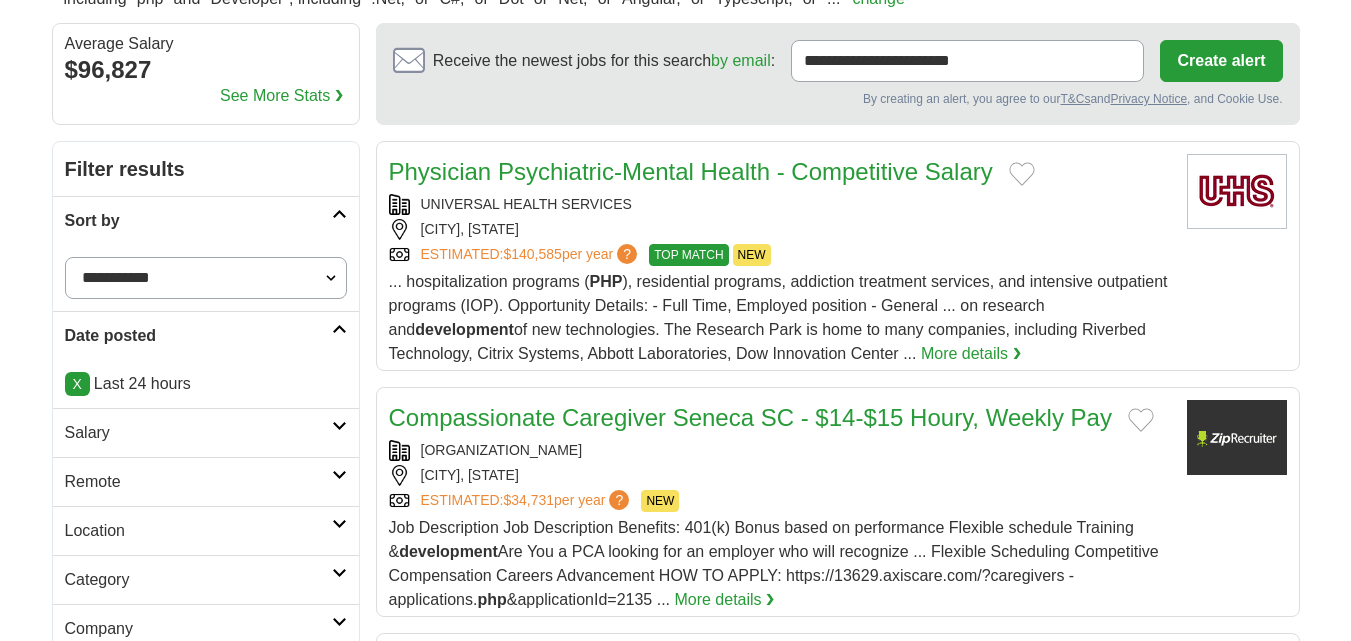 click on "X  Last 24 hours" at bounding box center [206, 384] 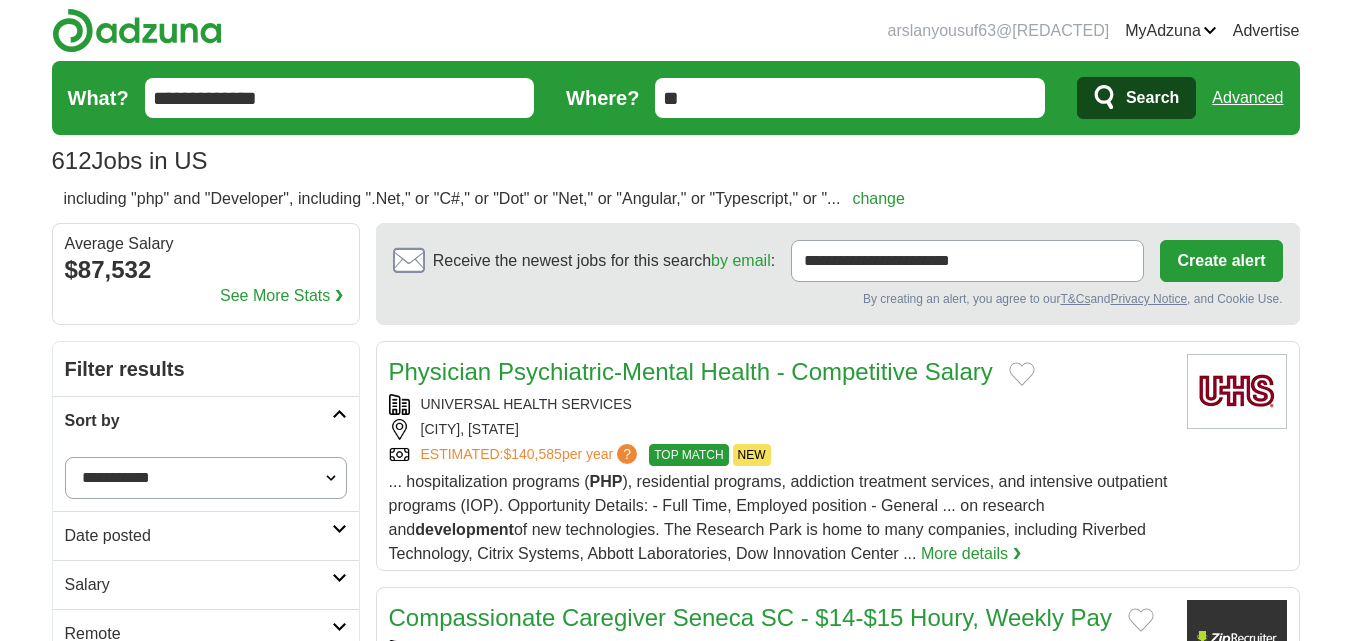 scroll, scrollTop: 133, scrollLeft: 0, axis: vertical 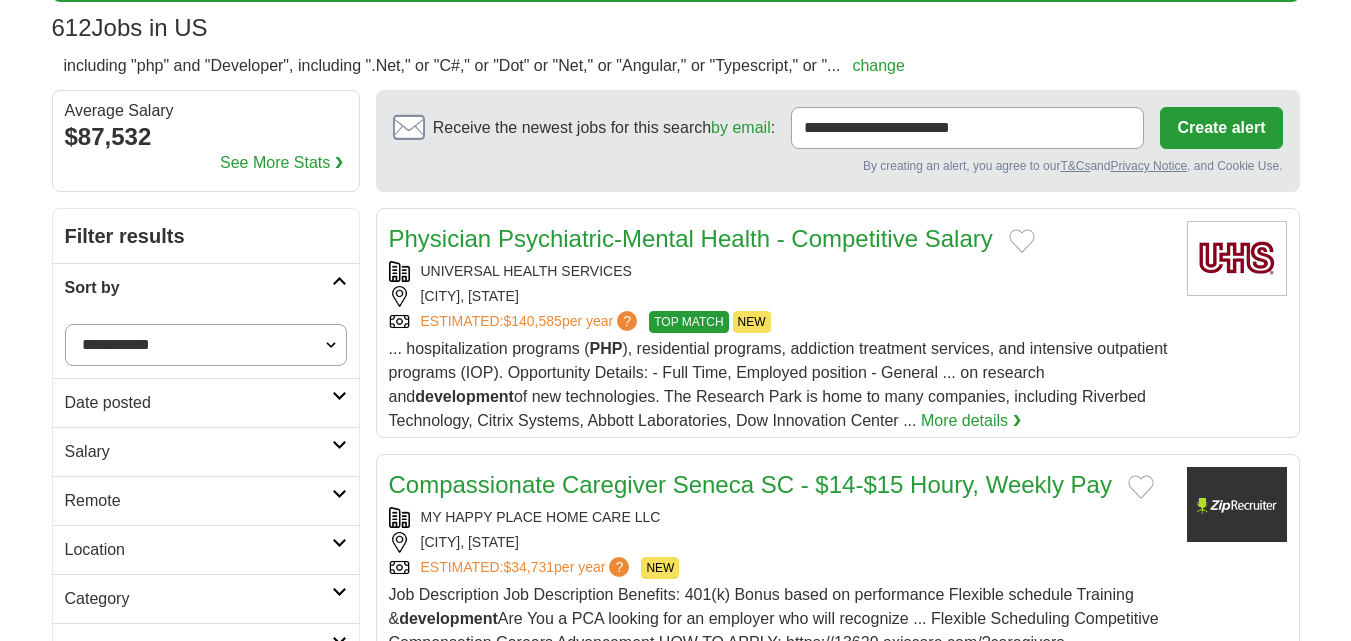 click on "Date posted" at bounding box center (198, 403) 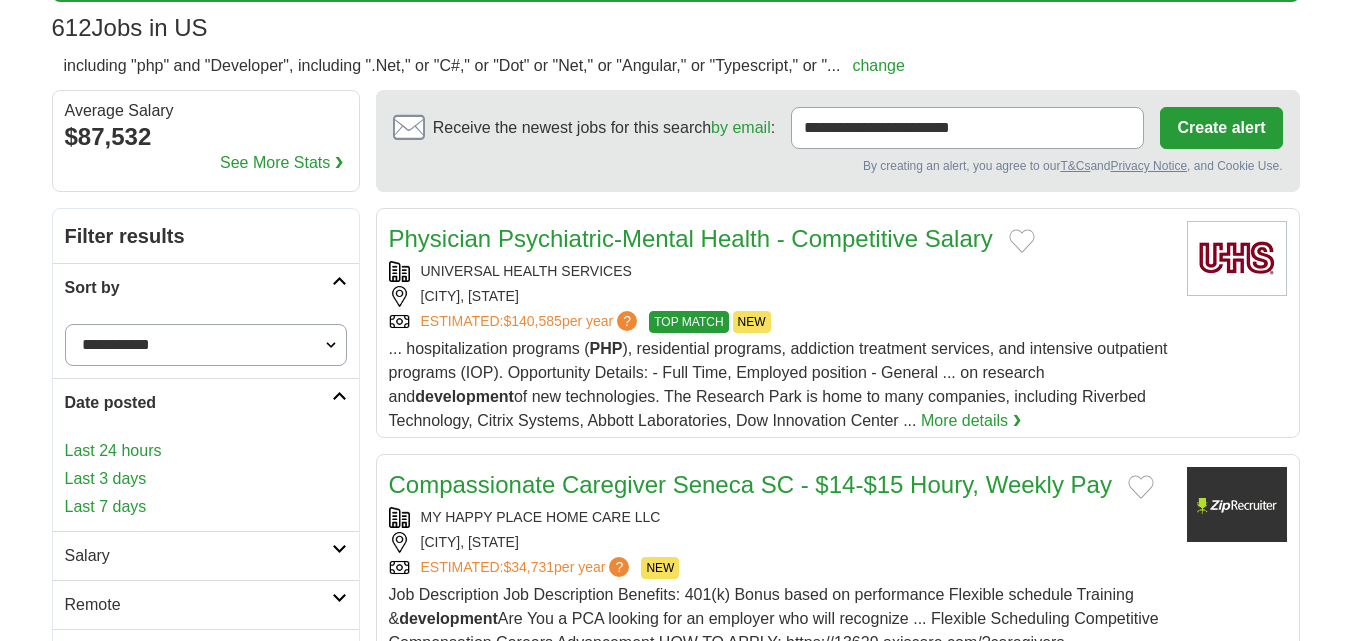 click on "Last 3 days" at bounding box center (206, 479) 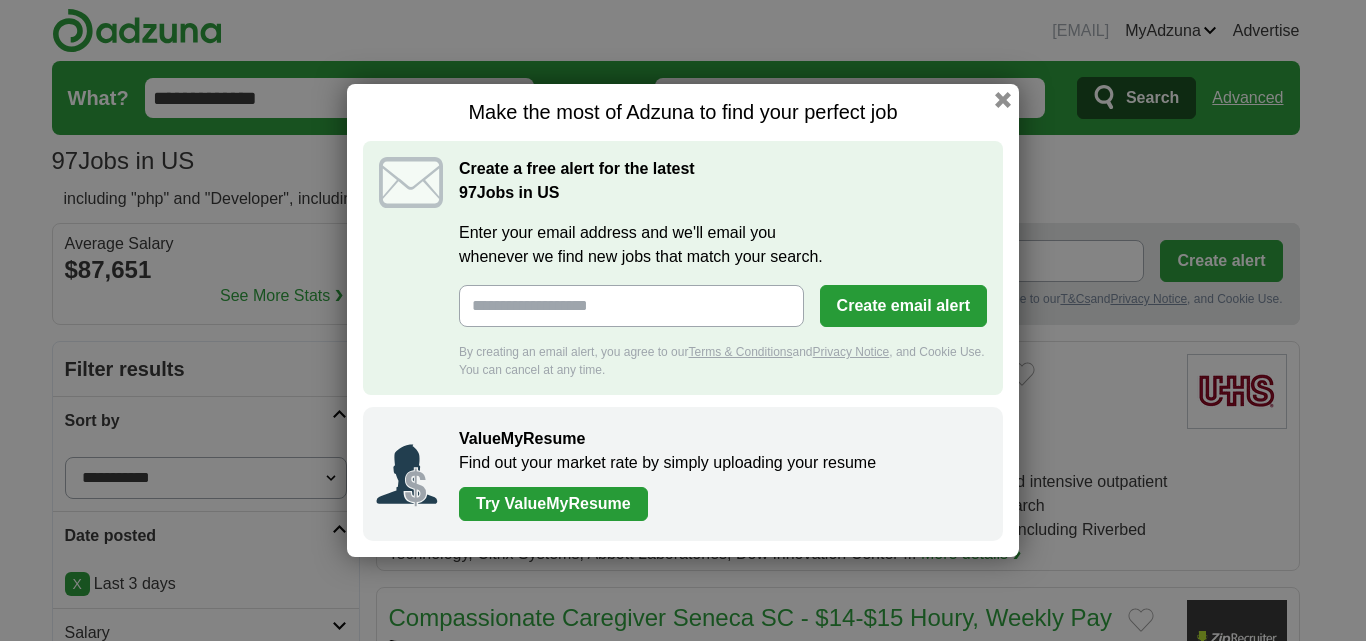 scroll, scrollTop: 0, scrollLeft: 0, axis: both 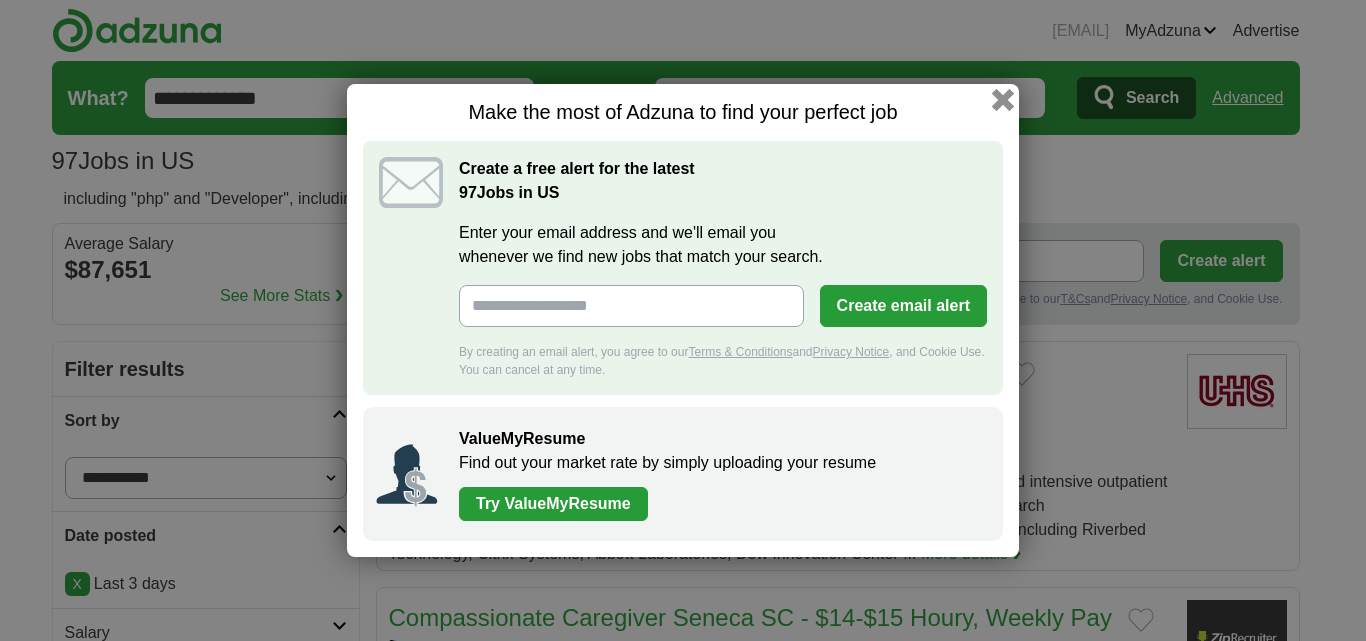 click at bounding box center [1003, 100] 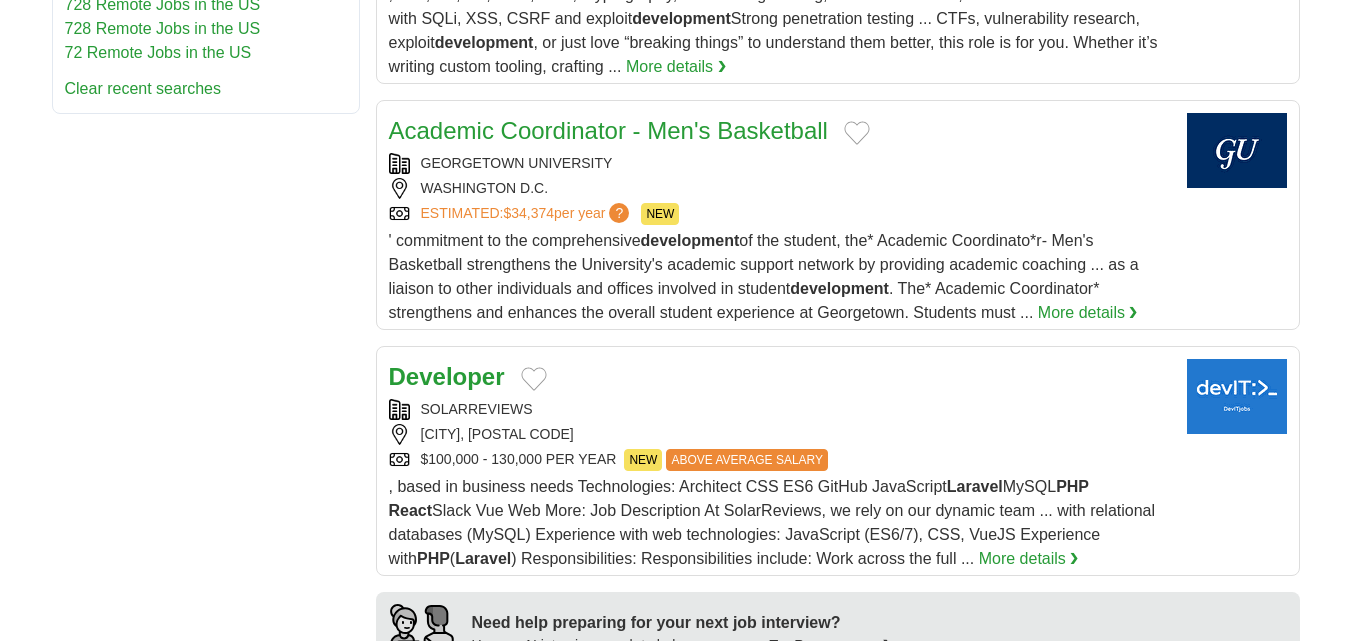 scroll, scrollTop: 1333, scrollLeft: 0, axis: vertical 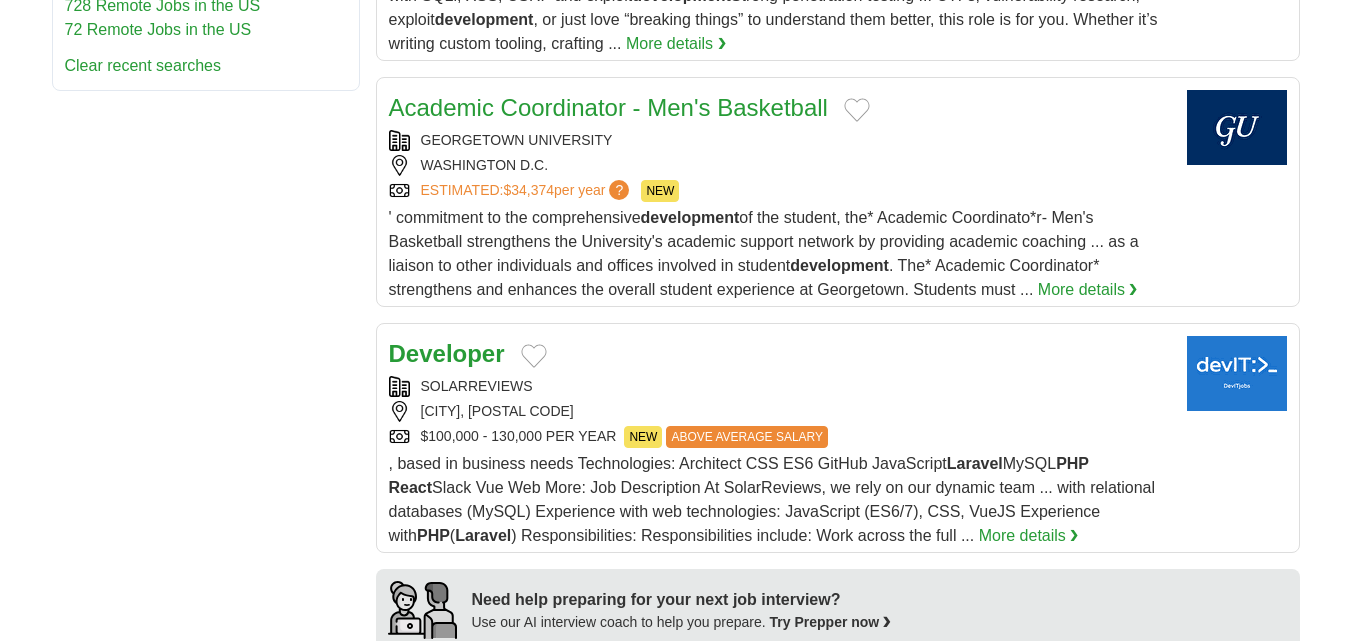 click on ", based in business needs Technologies: Architect CSS ES6 GitHub JavaScript  Laravel  MySQL  PHP   React  Slack Vue Web More: Job Description At SolarReviews, we rely on our dynamic team ...  with relational databases (MySQL) Experience with web technologies: JavaScript (ES6/7), CSS, VueJS Experience with  PHP  ( Laravel ) Responsibilities: Responsibilities include: Work across the full ..." at bounding box center (772, 499) 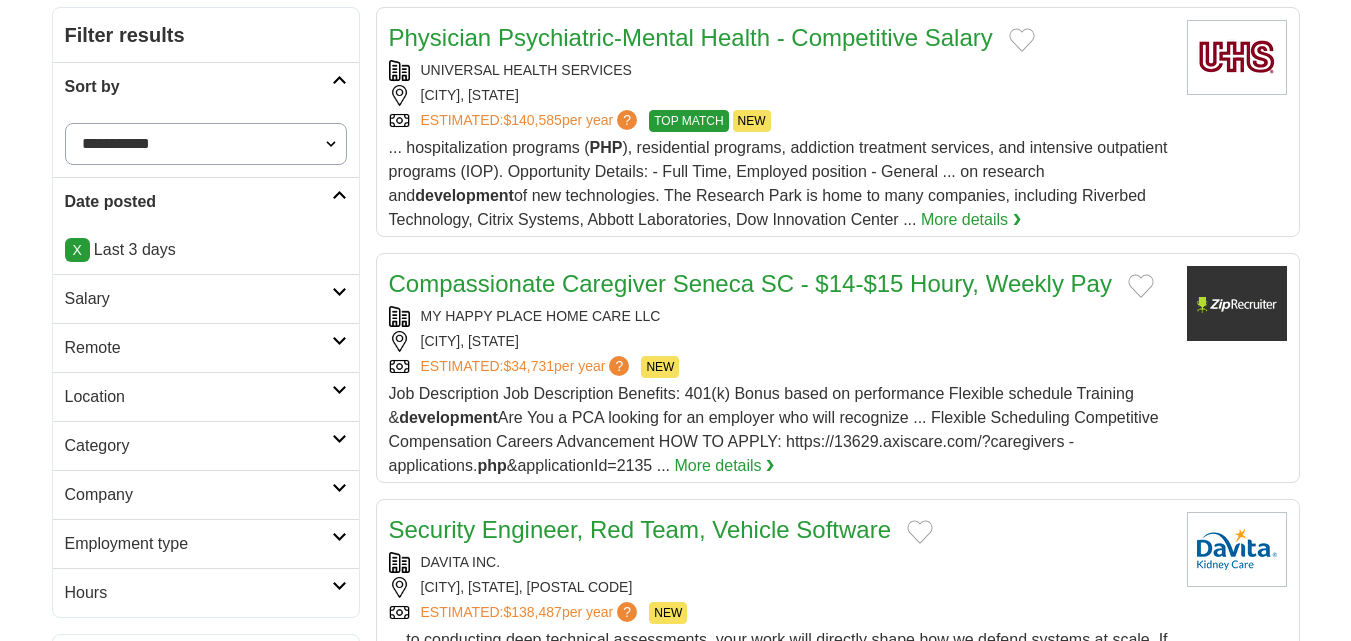 scroll, scrollTop: 333, scrollLeft: 0, axis: vertical 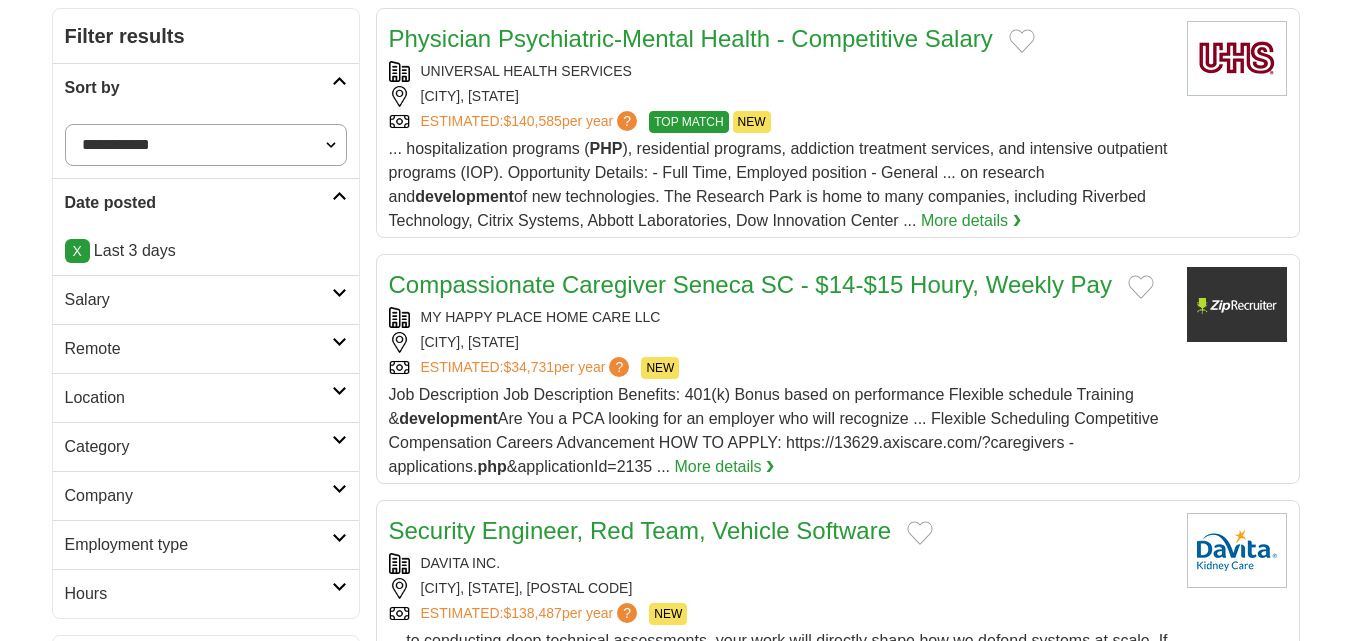 click on "Remote" at bounding box center (198, 349) 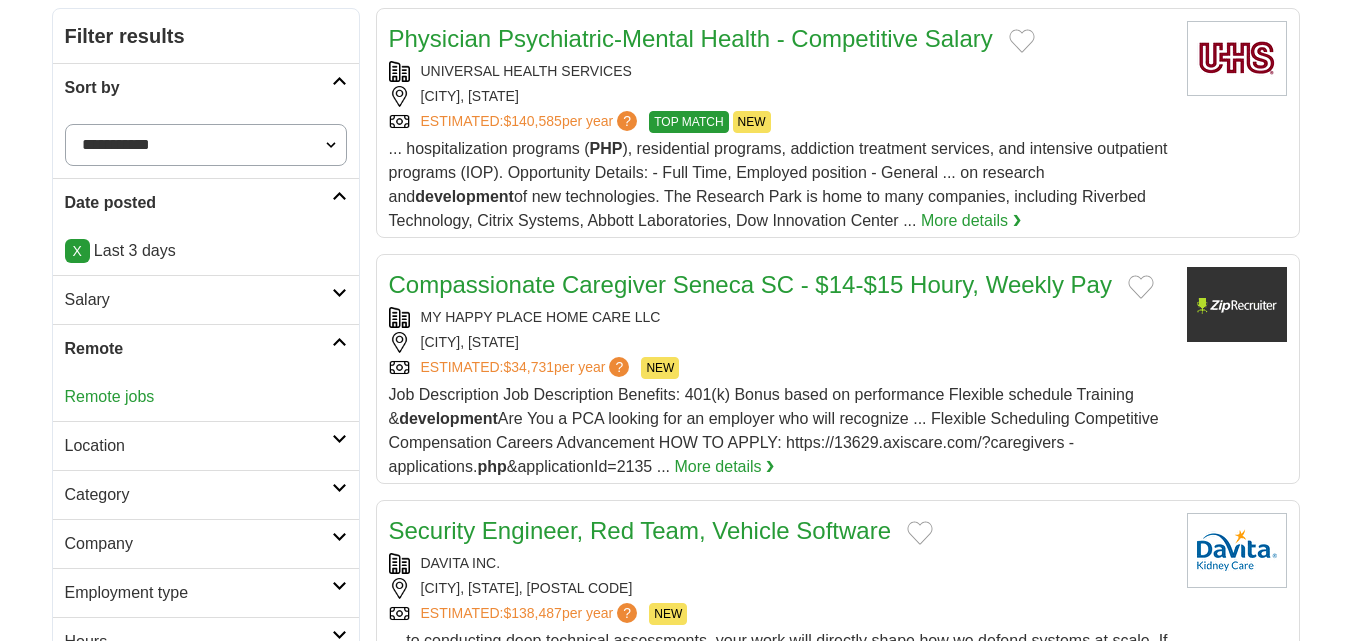 click on "Remote jobs" at bounding box center (110, 396) 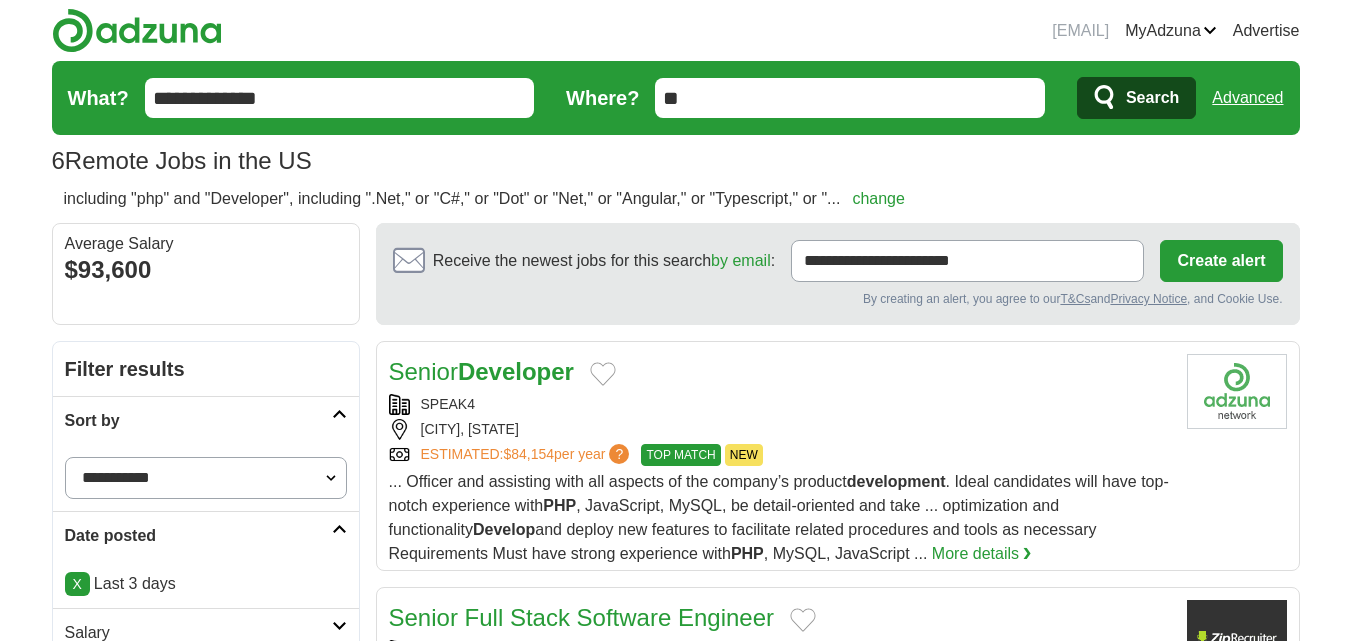 scroll, scrollTop: 0, scrollLeft: 0, axis: both 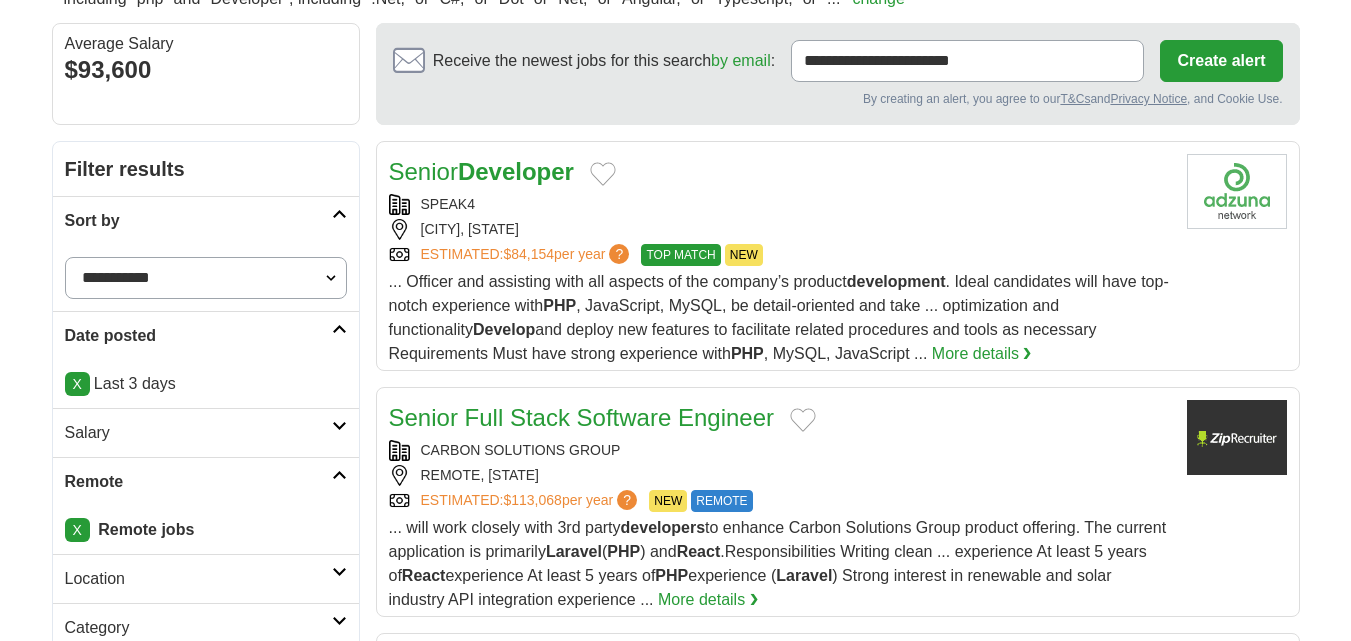click on "ESTIMATED:
[SALARY]
per year
?
NEW REMOTE" at bounding box center (780, 501) 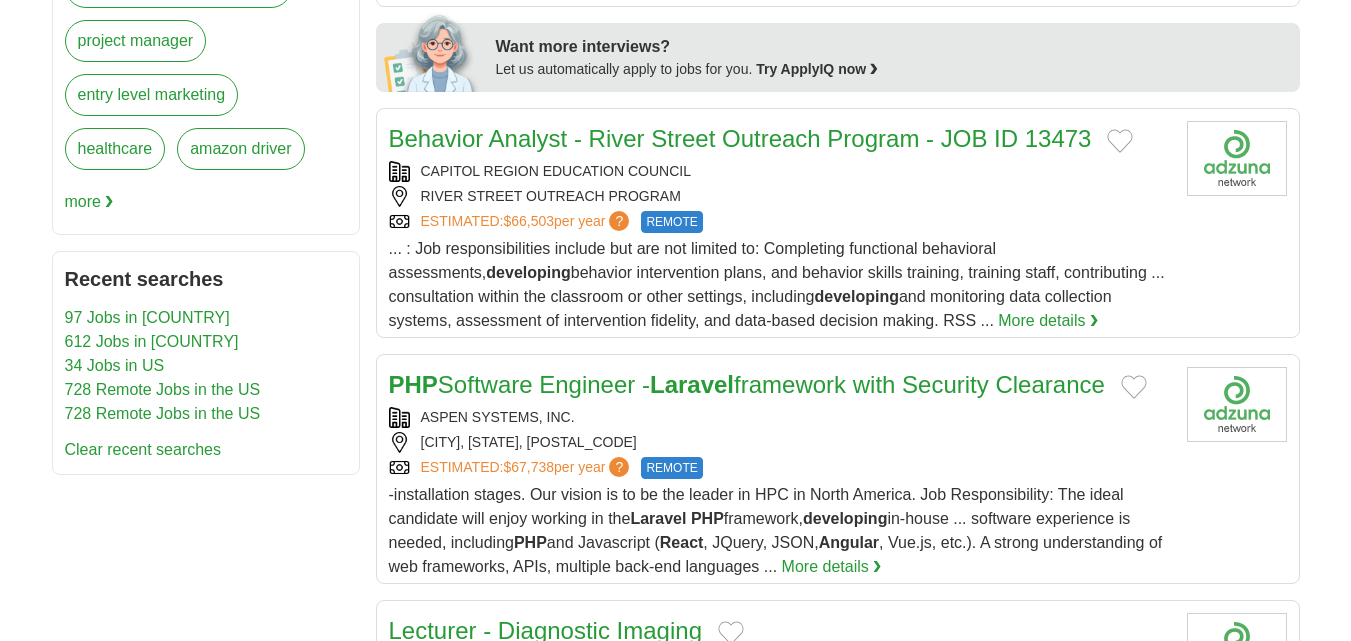 scroll, scrollTop: 1133, scrollLeft: 0, axis: vertical 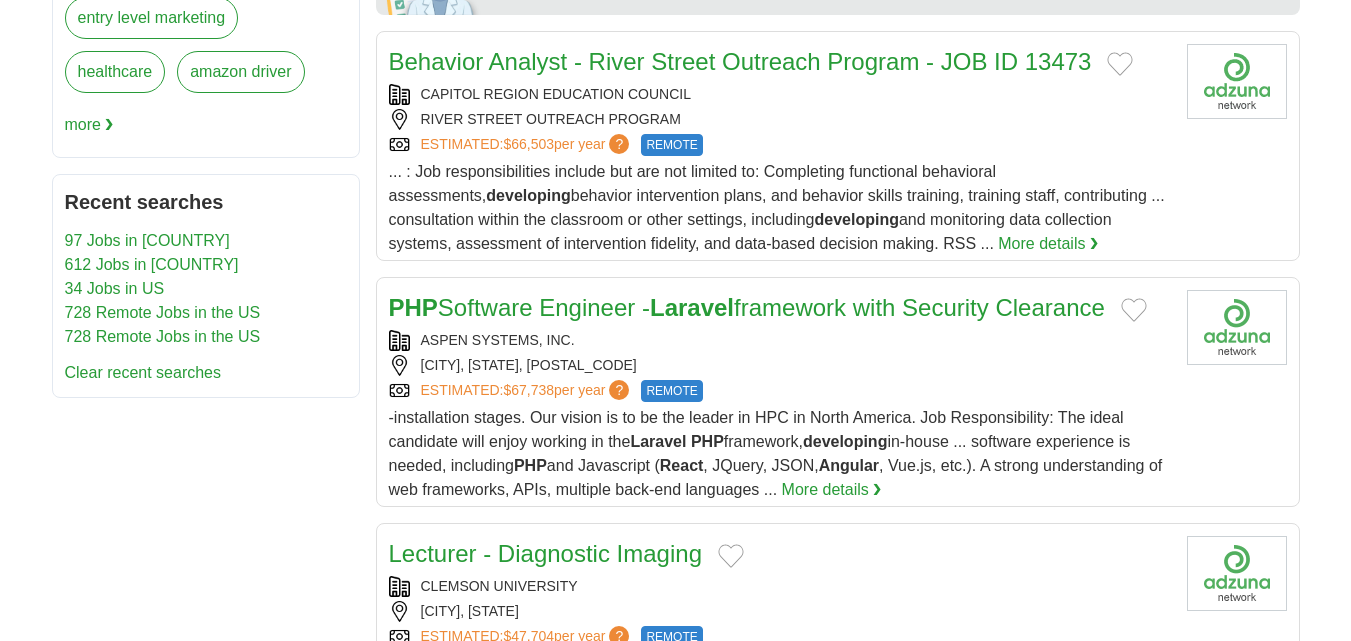 click on "-installation stages. Our vision is to be the leader in HPC in North America. Job Responsibility: The ideal candidate will enjoy working in the  Laravel   PHP  framework,  developing  in-house ...  software experience is needed, including  PHP  and Javascript ( React , JQuery, JSON,  Angular , Vue.js, etc.). A strong understanding of web frameworks, APIs, multiple back-end languages ..." at bounding box center [776, 453] 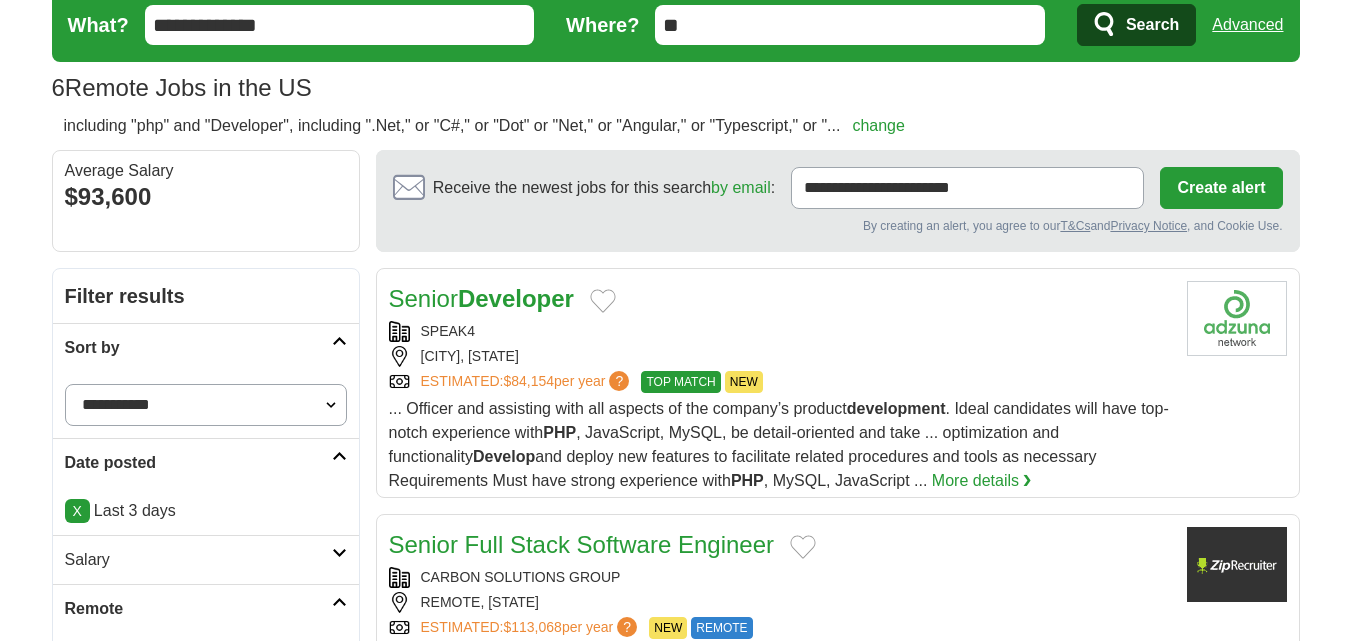 scroll, scrollTop: 0, scrollLeft: 0, axis: both 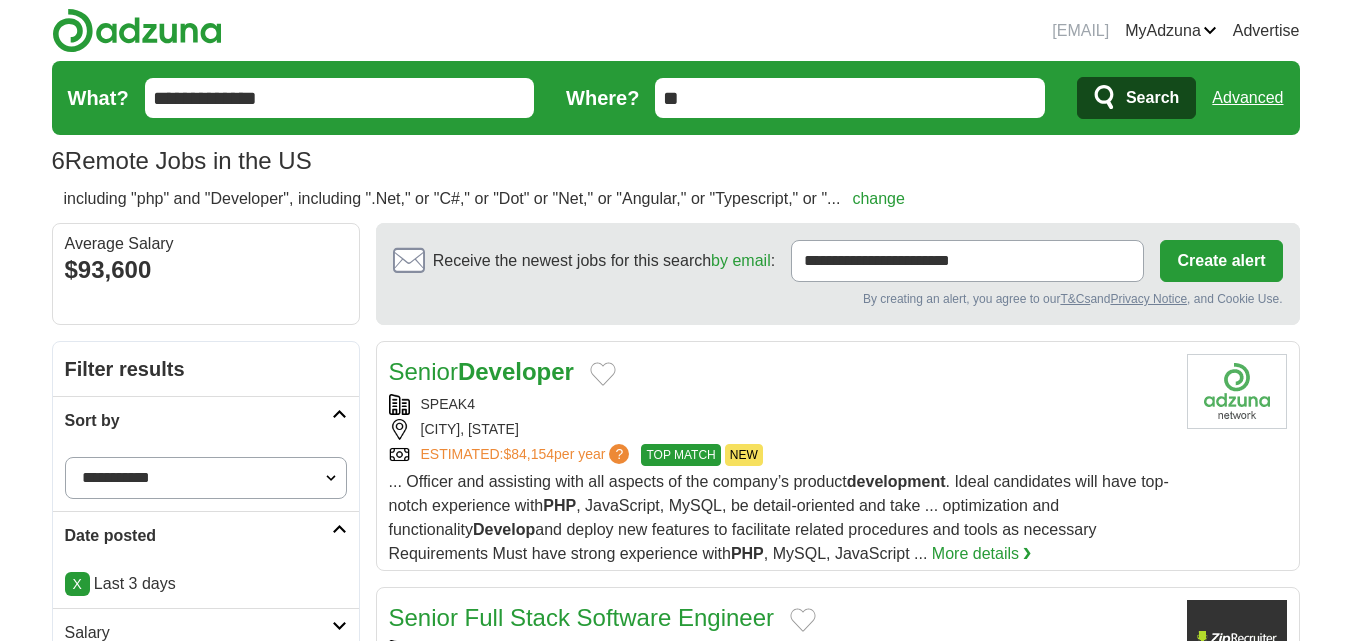 click on "Advanced" at bounding box center [1247, 98] 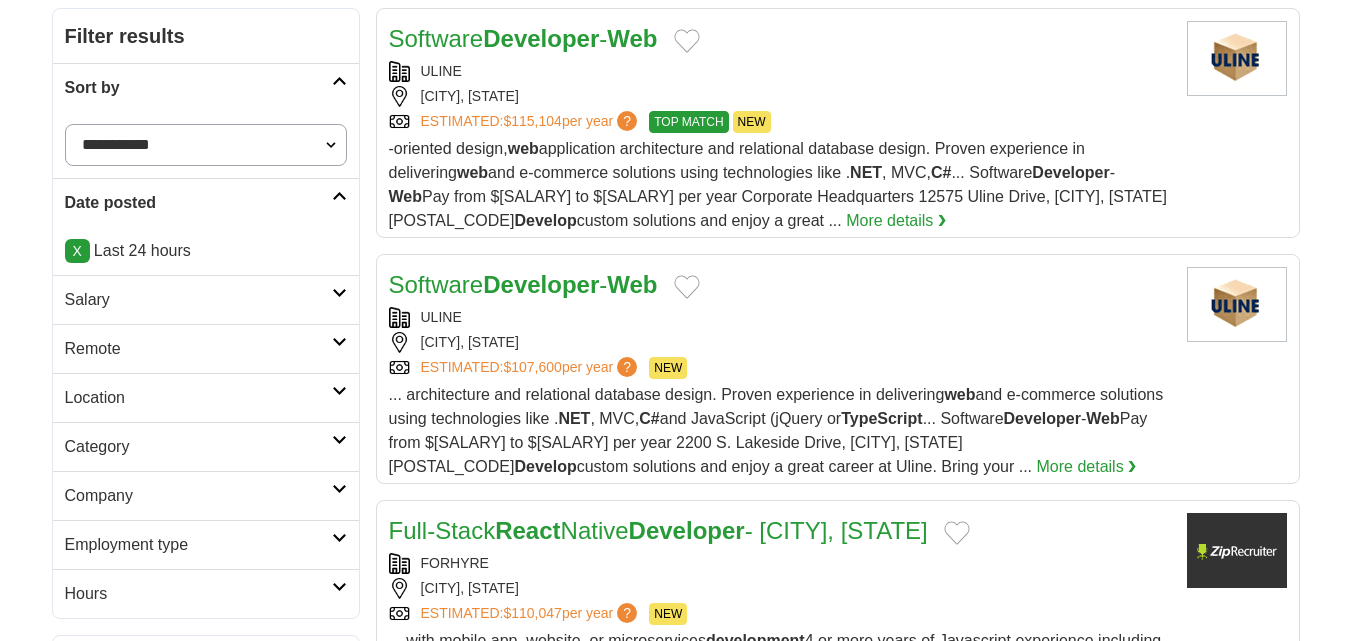 scroll, scrollTop: 333, scrollLeft: 0, axis: vertical 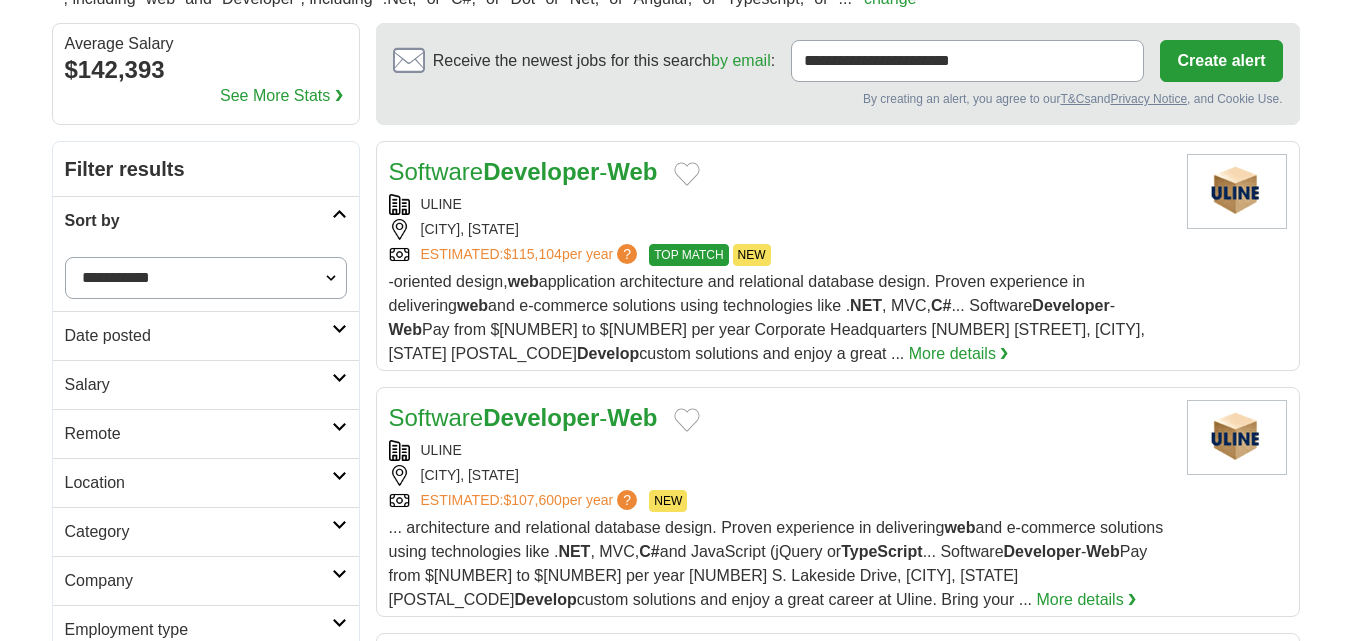 click on "Remote" at bounding box center [198, 434] 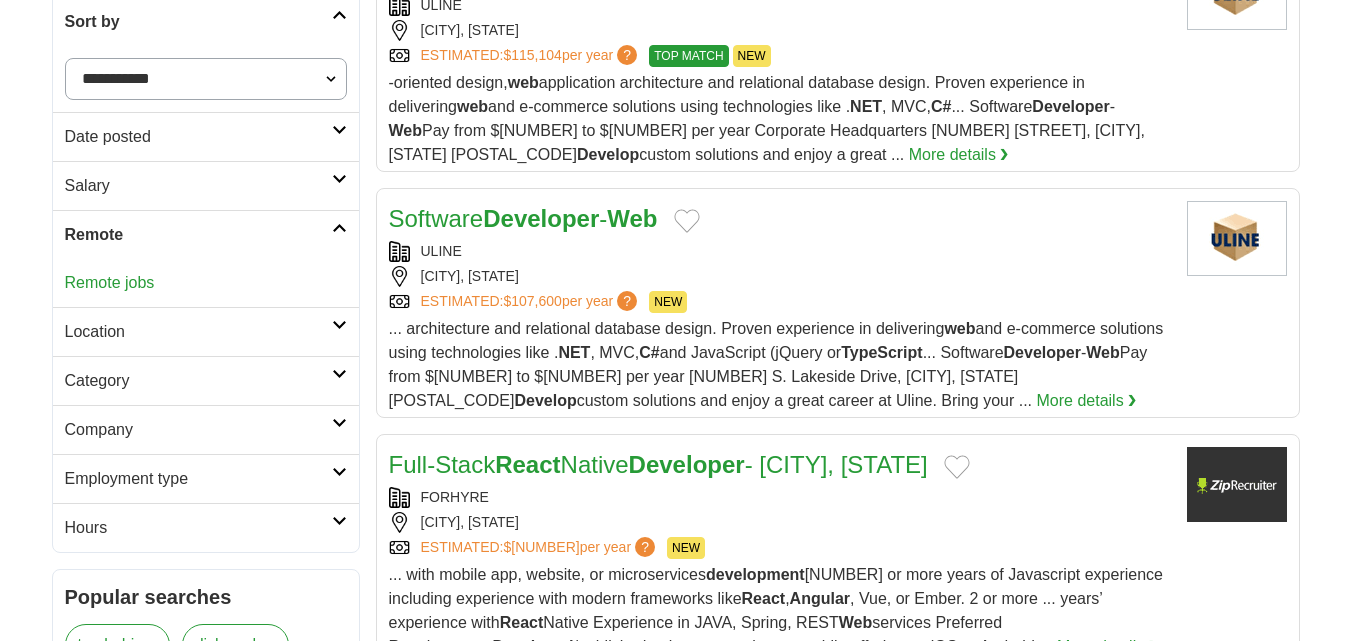 scroll, scrollTop: 400, scrollLeft: 0, axis: vertical 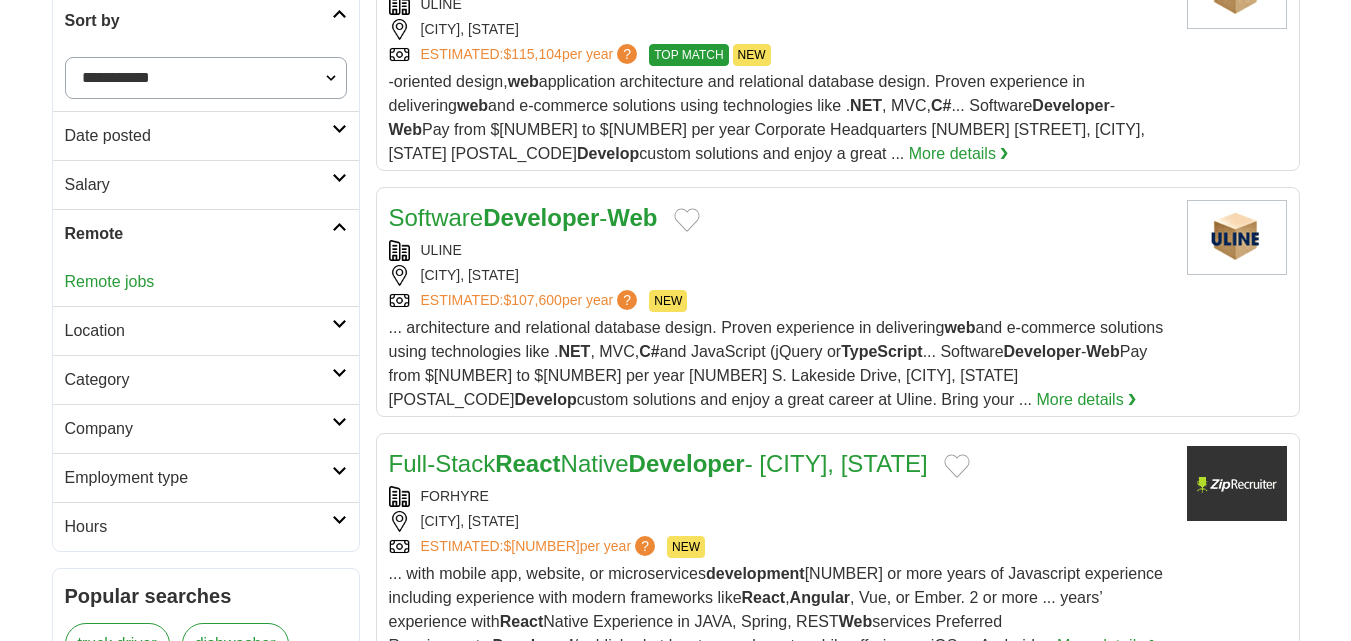 click on "Remote jobs" at bounding box center (110, 281) 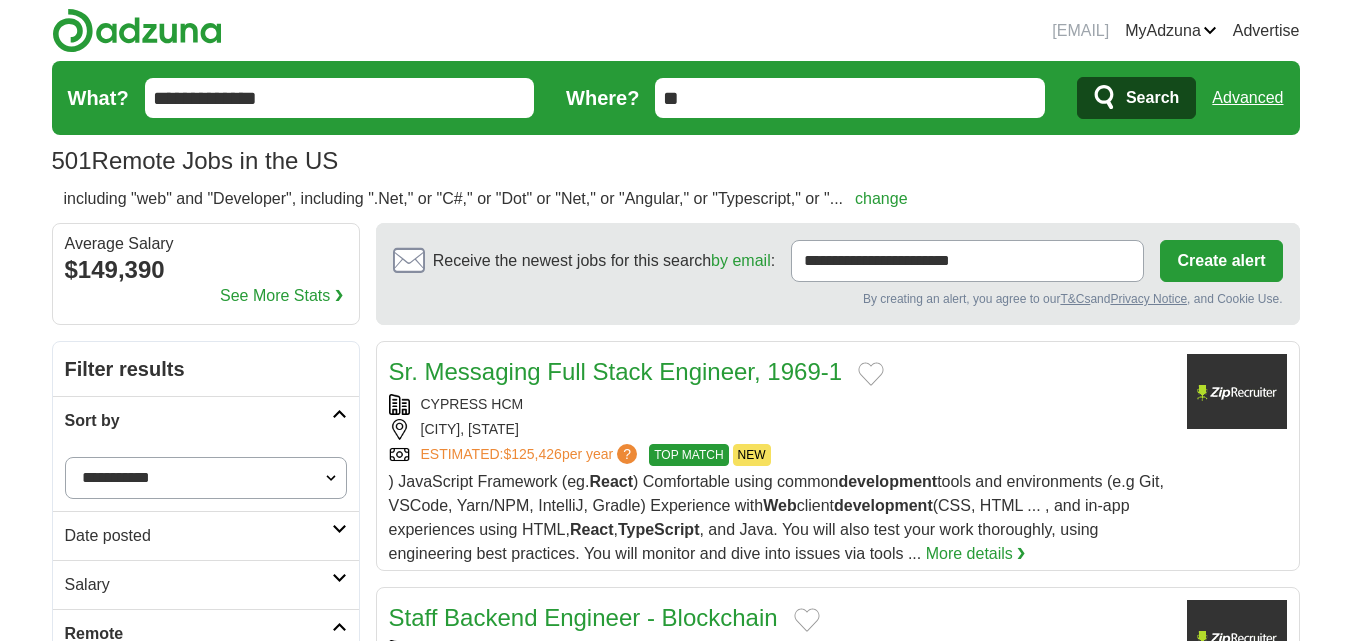 scroll, scrollTop: 400, scrollLeft: 0, axis: vertical 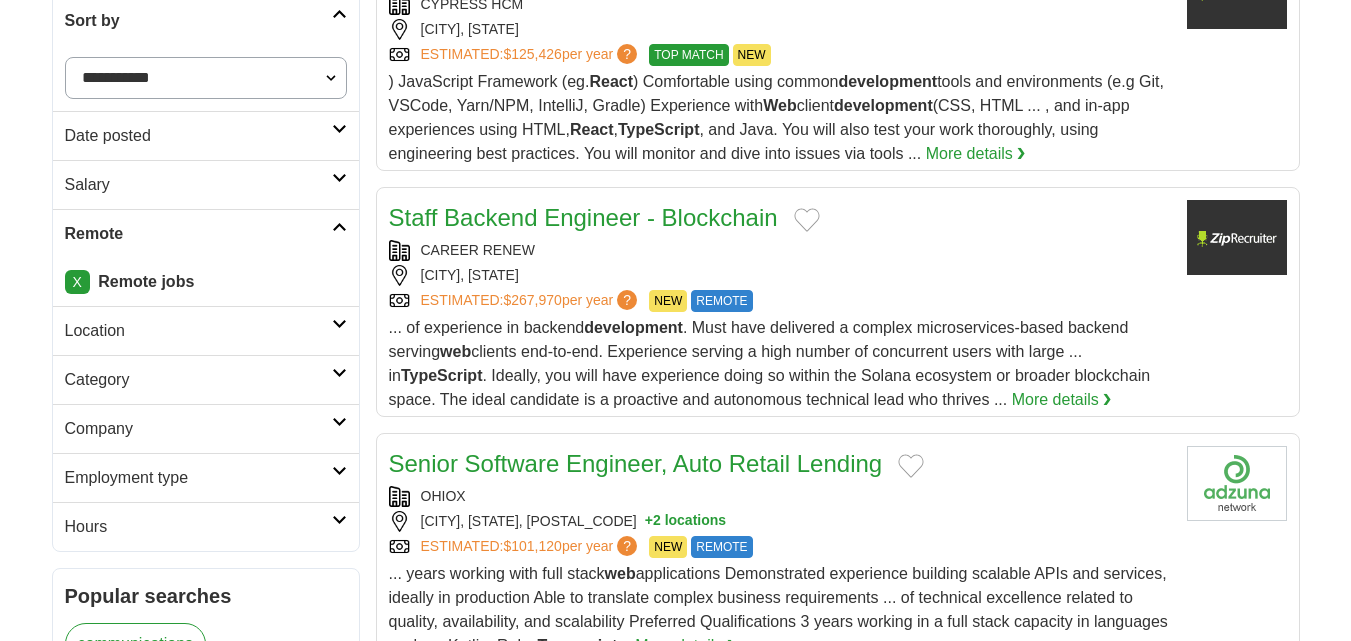 click on "Date posted" at bounding box center [198, 136] 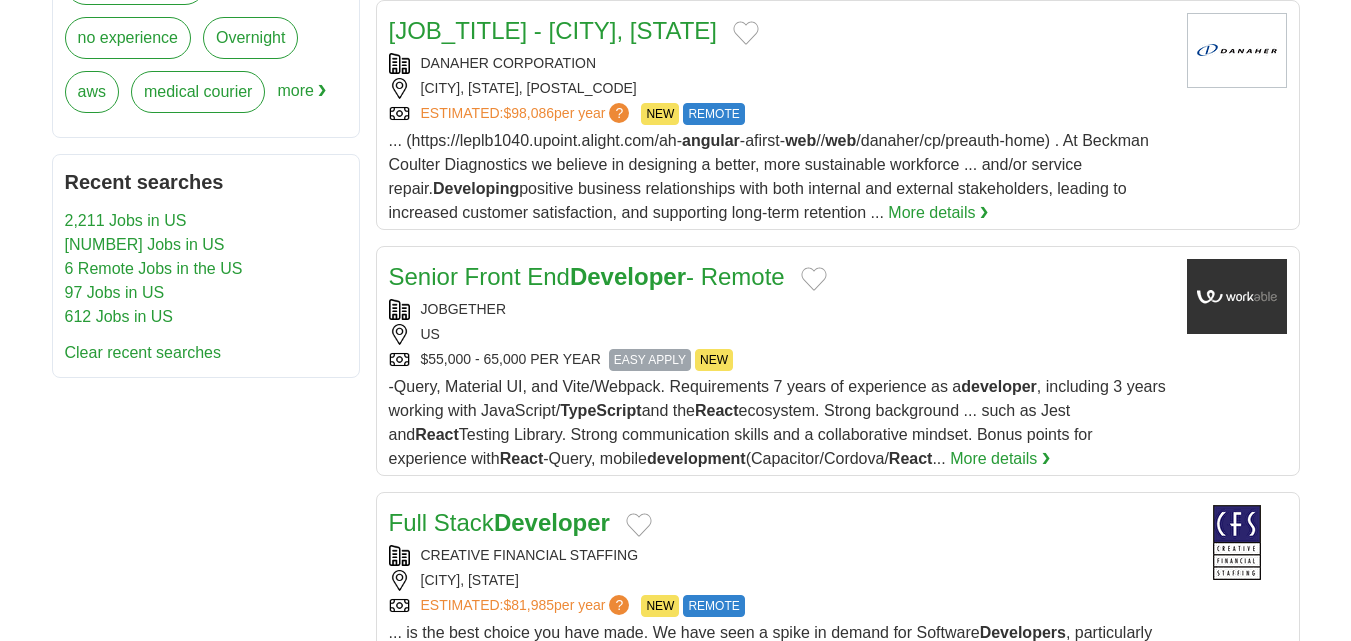 scroll, scrollTop: 1227, scrollLeft: 0, axis: vertical 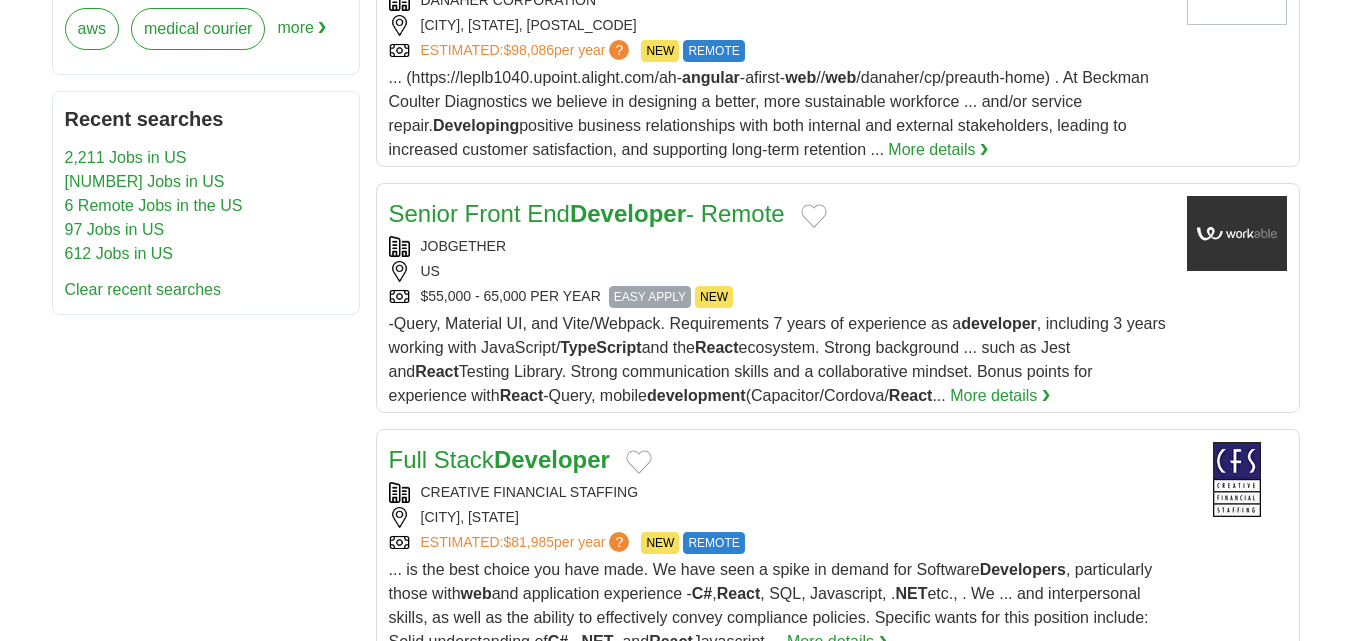 click on "Senior Front End  Developer  - Remote" at bounding box center [780, 214] 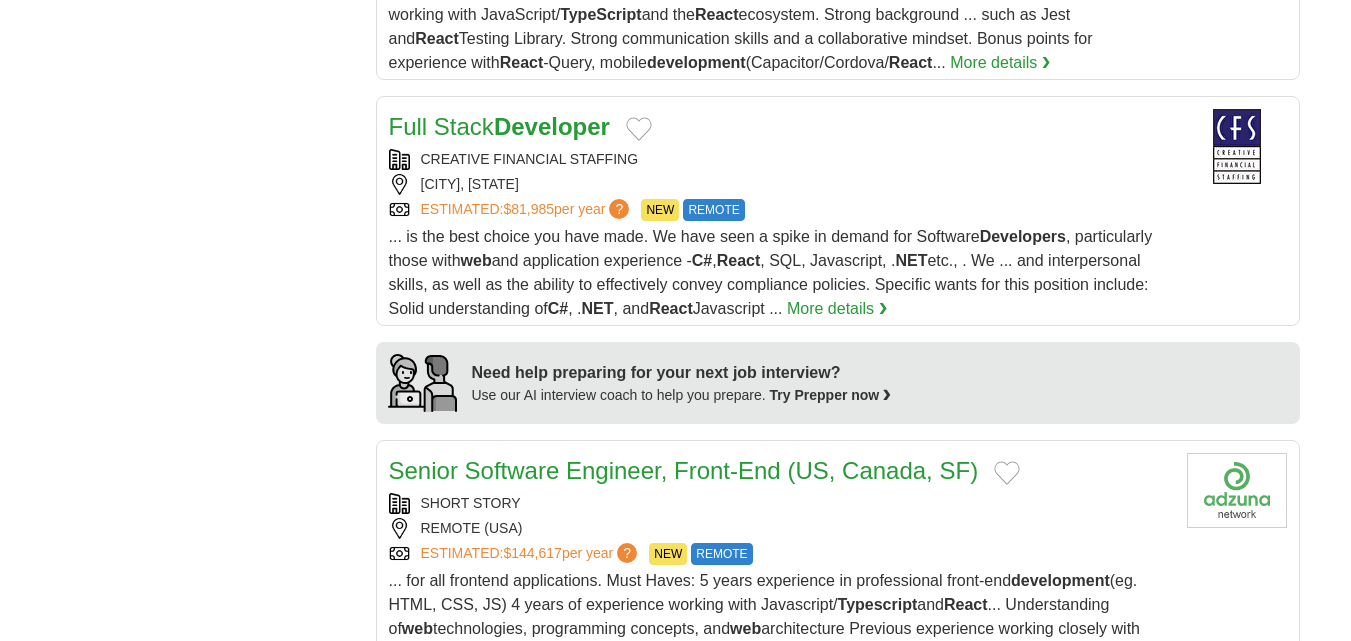 scroll, scrollTop: 1693, scrollLeft: 0, axis: vertical 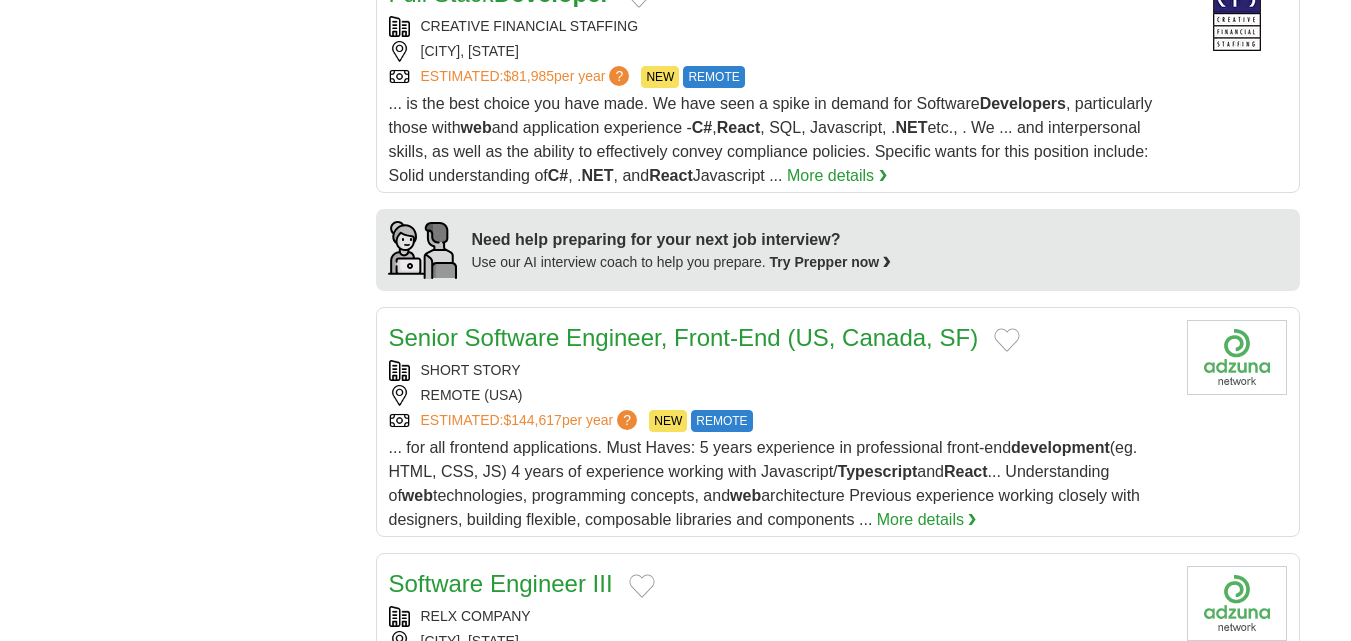 click on "...  for all frontend applications. Must Haves: 5 years experience in professional front-end  development  (eg. HTML, CSS, JS) 4 years of experience working with Javascript/ Typescript  and  React  ...  Understanding of  web  technologies, programming concepts, and  web  architecture Previous experience working closely with designers, building flexible, composable libraries and components ...
More details ❯" at bounding box center (780, 484) 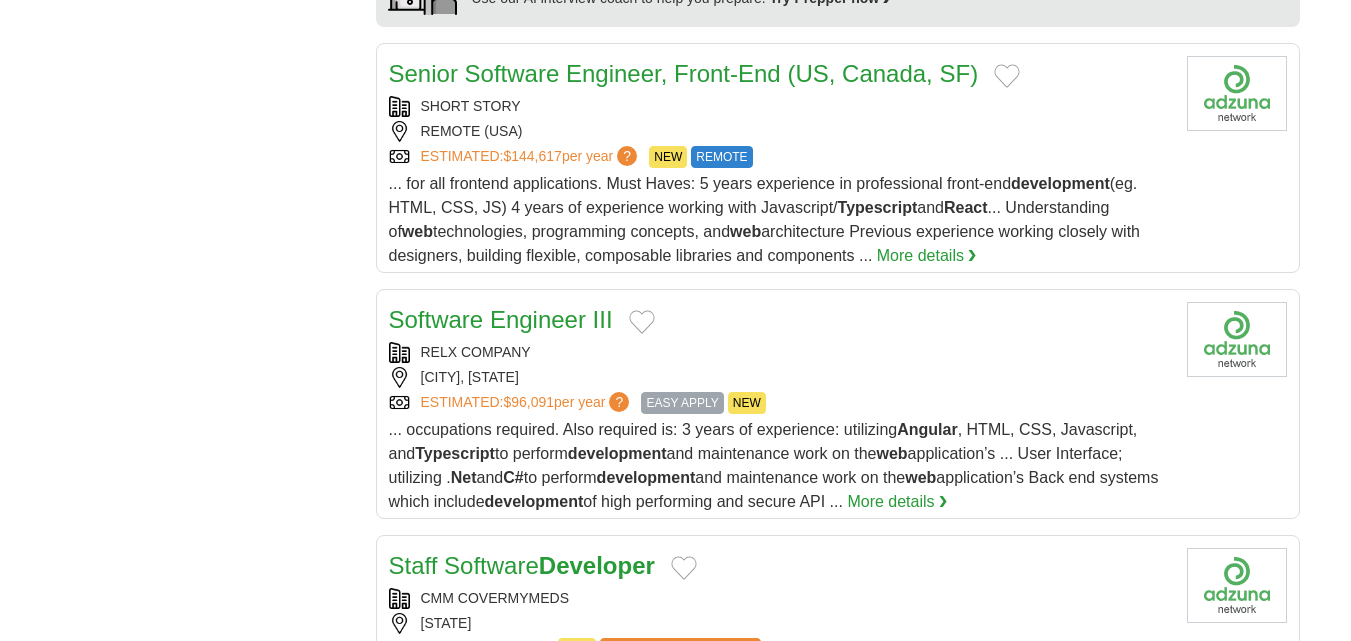 scroll, scrollTop: 1960, scrollLeft: 0, axis: vertical 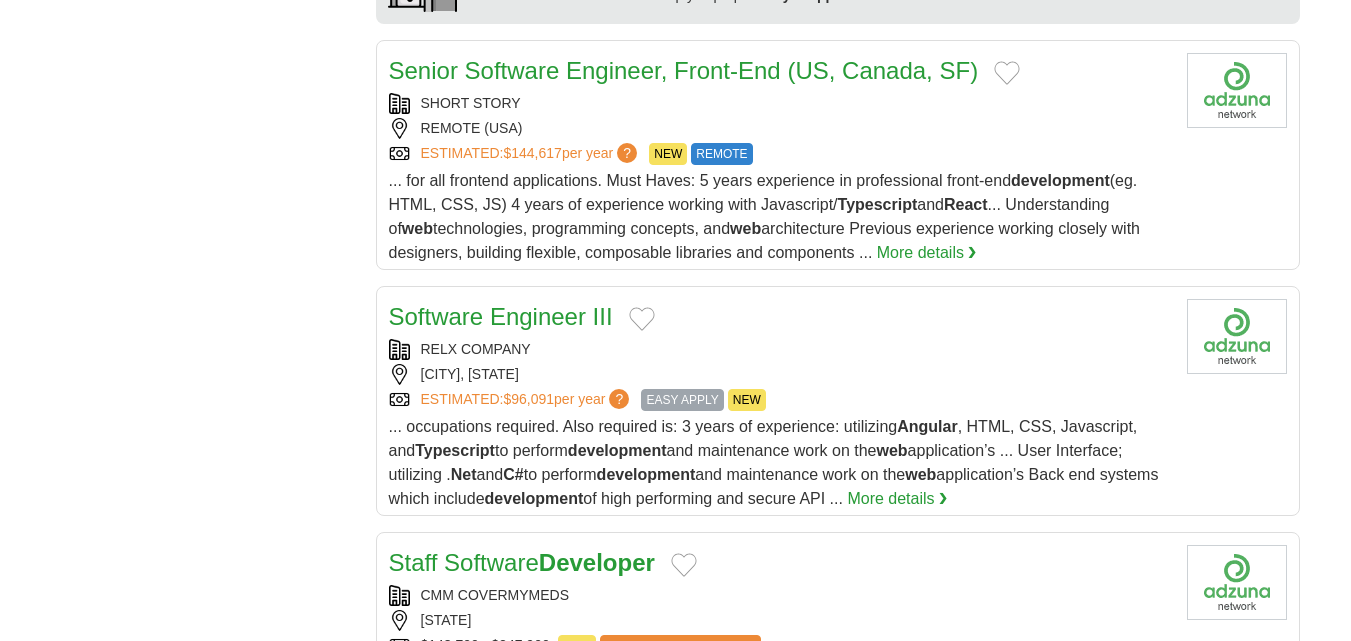 click on "...  occupations required. Also required is: 3 years of experience: utilizing  Angular , HTML, CSS, Javascript, and  Typescript  to perform  development  and maintenance work on the  web  application’s ...  User Interface; utilizing . Net  and  C#  to perform  development  and maintenance work on the  web  application’s Back end systems which include  development  of high performing and secure API ...
More details ❯" at bounding box center [780, 463] 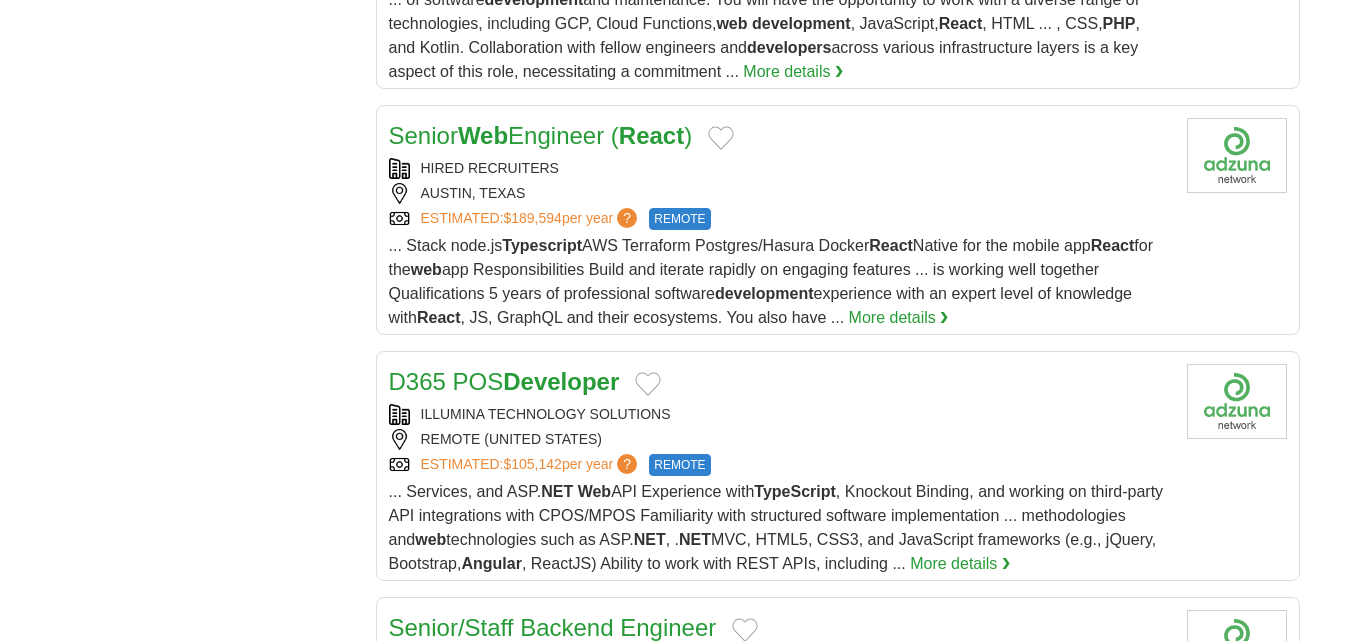 scroll, scrollTop: 11760, scrollLeft: 0, axis: vertical 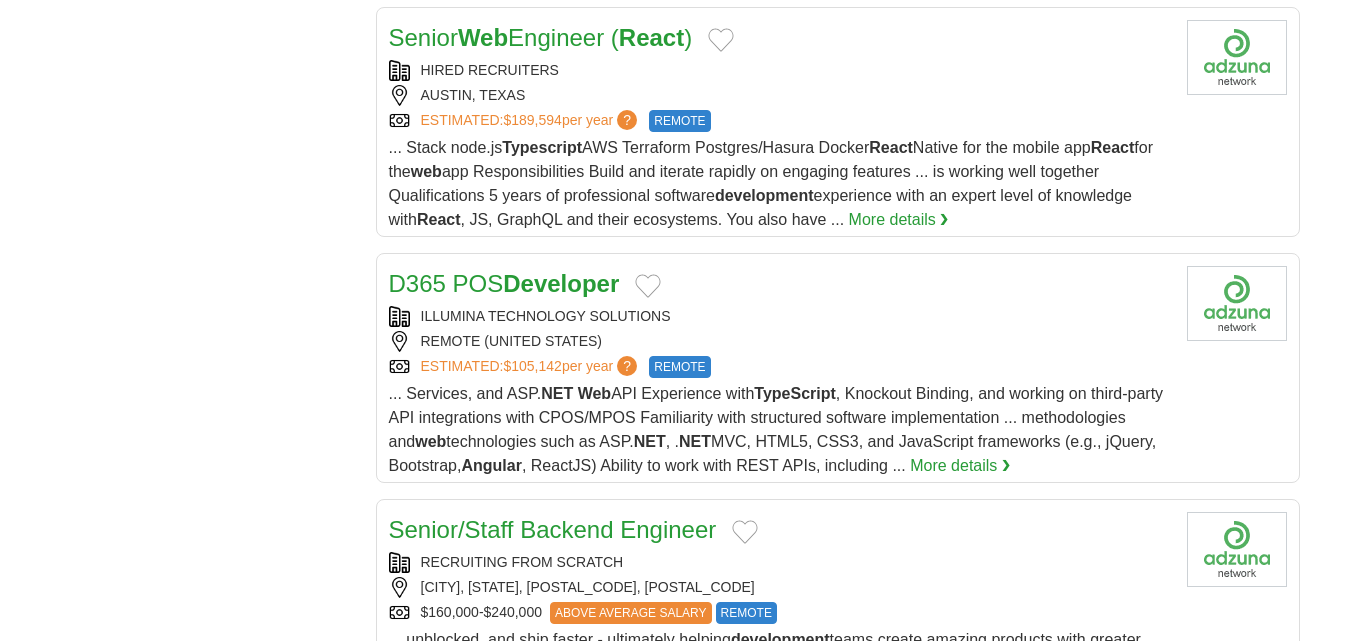 click on "development" at bounding box center [764, 195] 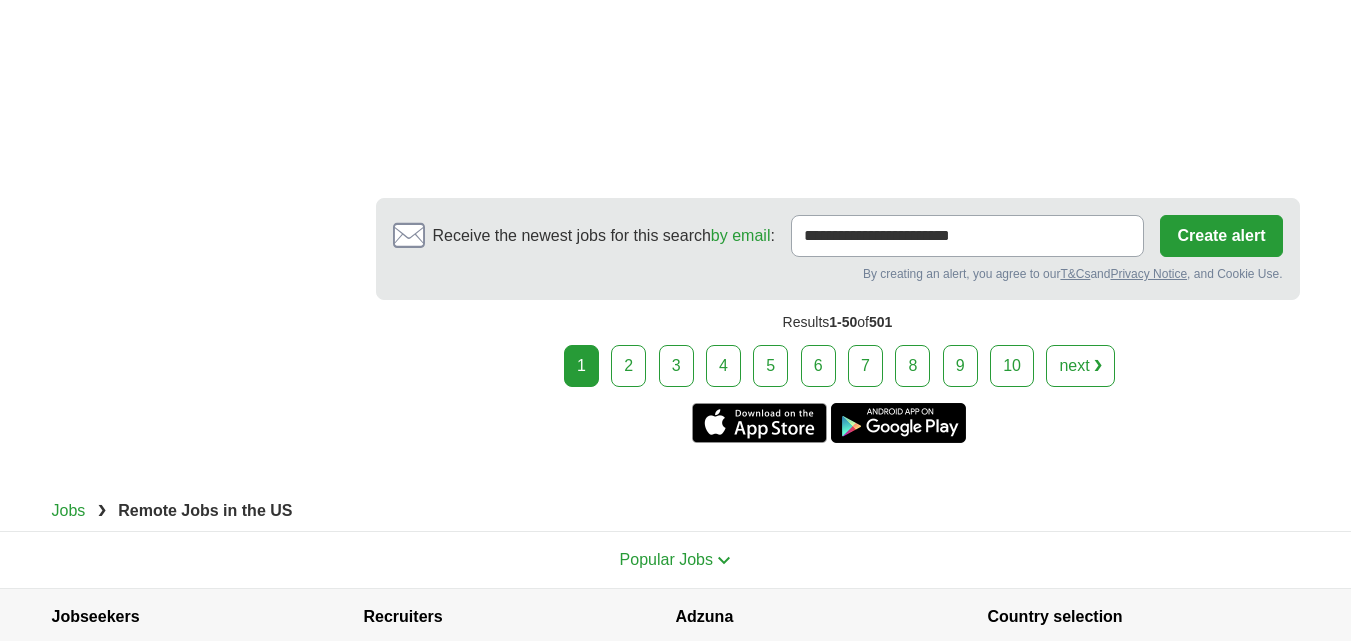 scroll, scrollTop: 13227, scrollLeft: 0, axis: vertical 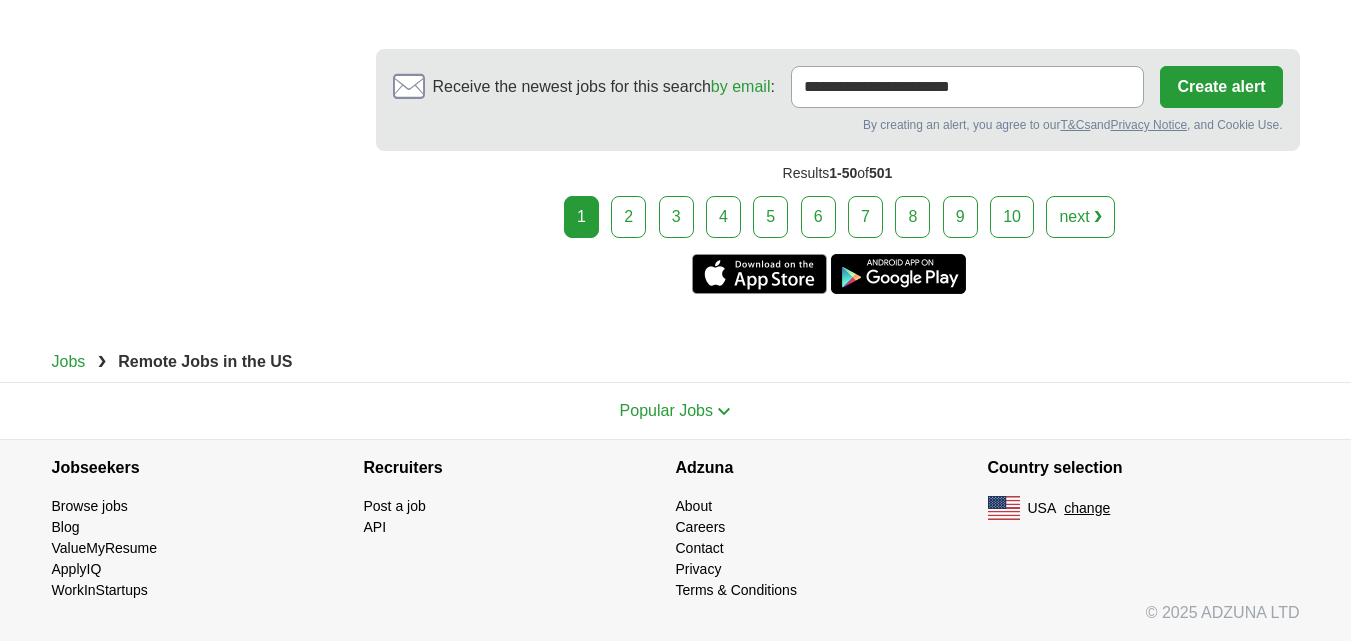click on "2" at bounding box center [628, 217] 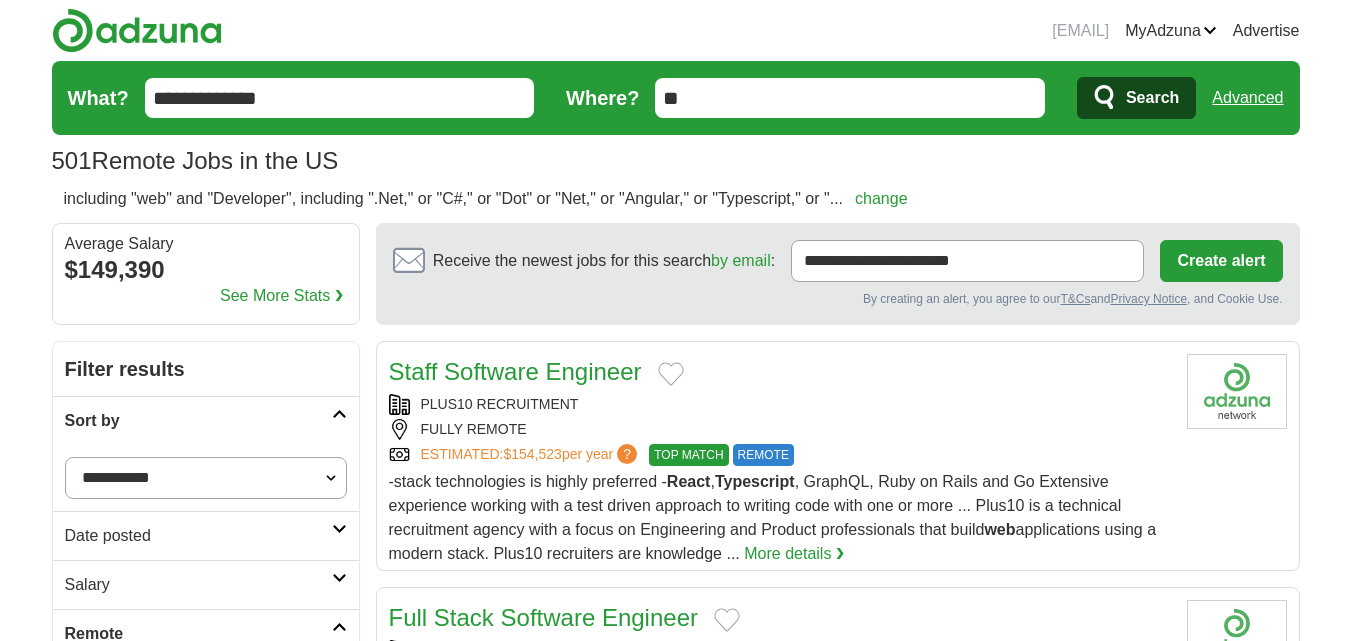 scroll, scrollTop: 400, scrollLeft: 0, axis: vertical 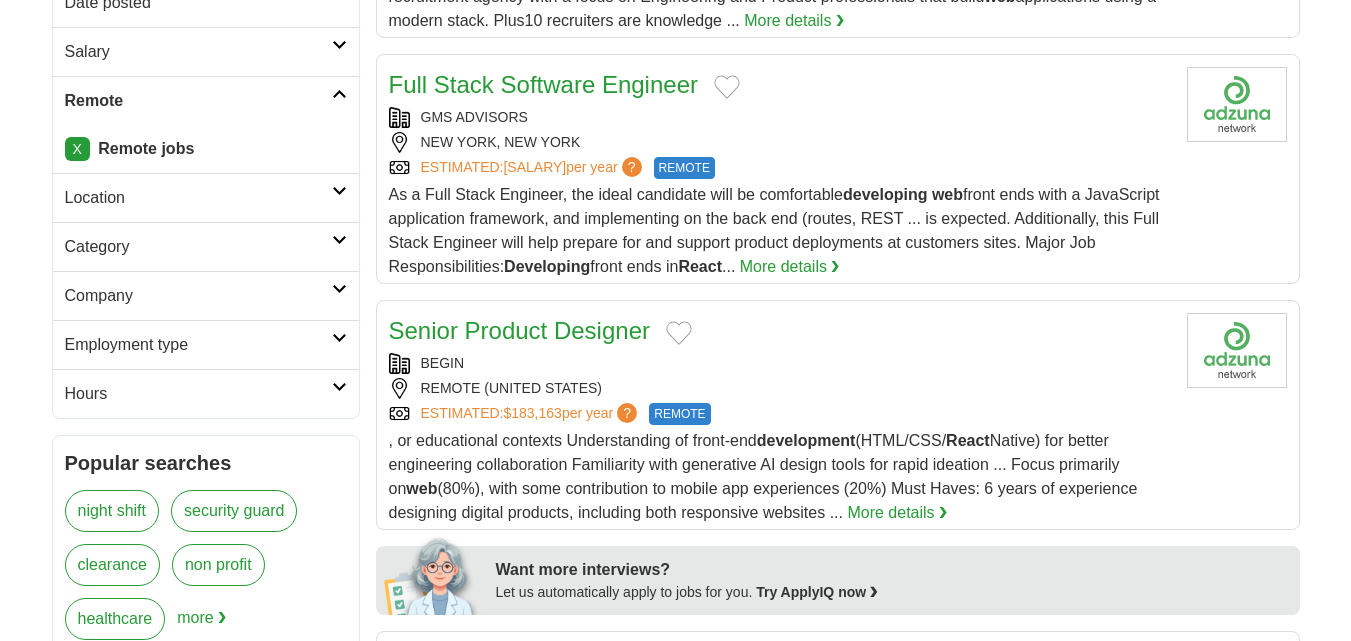click on "As a Full Stack Engineer, the ideal candidate will be comfortable developing web front ends with a JavaScript application framework, and implementing on the back end (routes, REST ... is expected. Additionally, this Full Stack Engineer will help prepare for and support product deployments at customers sites. Major Job Responsibilities: Developing front ends in React ...
More details ❯" at bounding box center (780, 231) 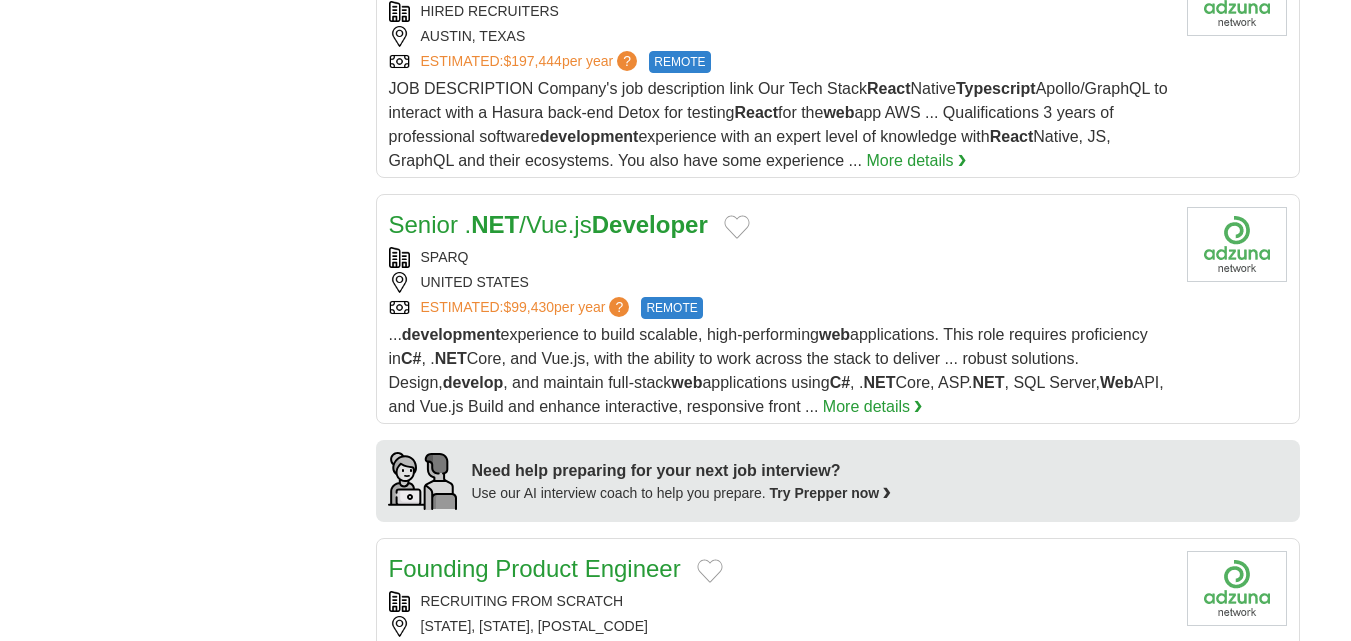 scroll, scrollTop: 1467, scrollLeft: 0, axis: vertical 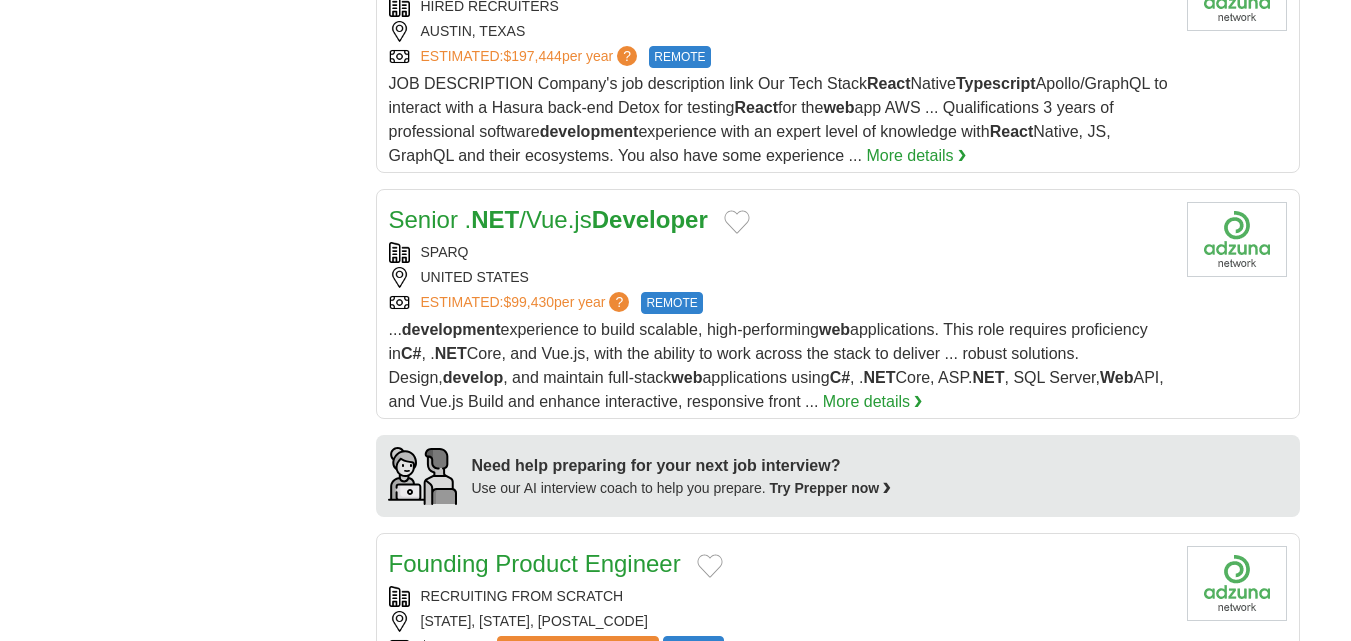 click on "...   development  experience to build scalable, high-performing  web  applications. This role requires proficiency in  C# , . NET  Core, and Vue.js, with the ability to work across the stack to deliver ...  robust solutions. Design,  develop , and maintain full-stack  web  applications using  C# , . NET  Core, ASP. NET , SQL Server,  Web  API, and Vue.js Build and enhance interactive, responsive front ..." at bounding box center (776, 365) 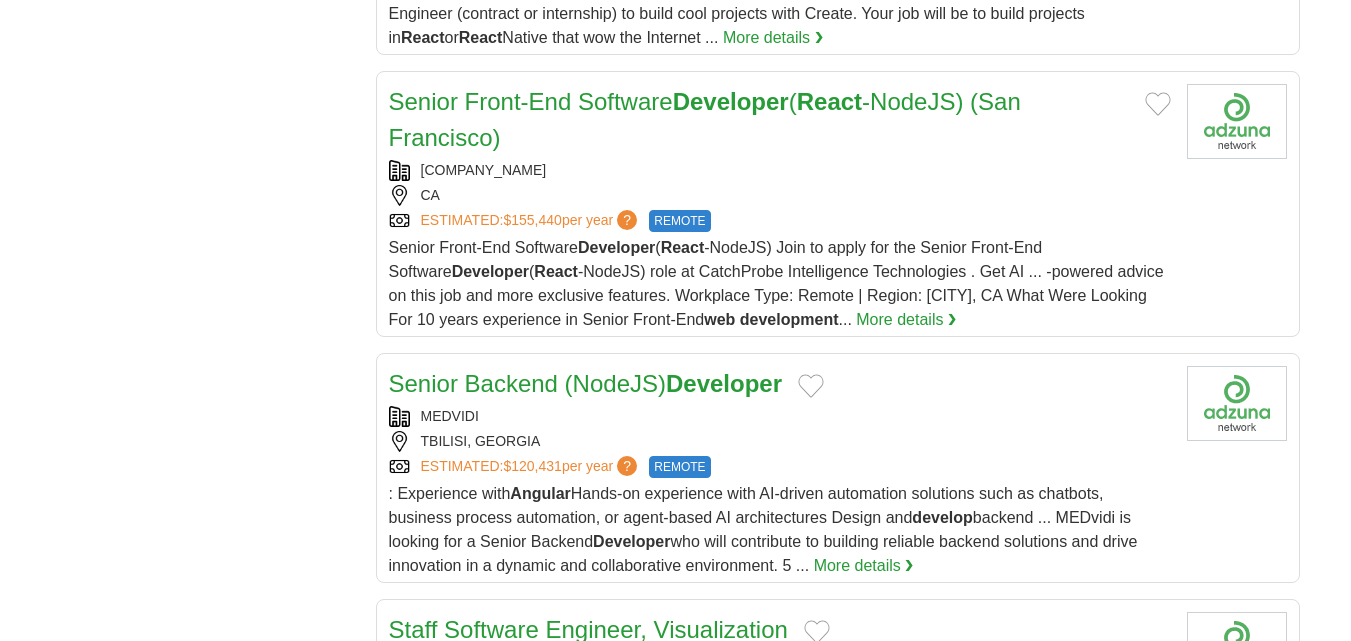scroll, scrollTop: 5600, scrollLeft: 0, axis: vertical 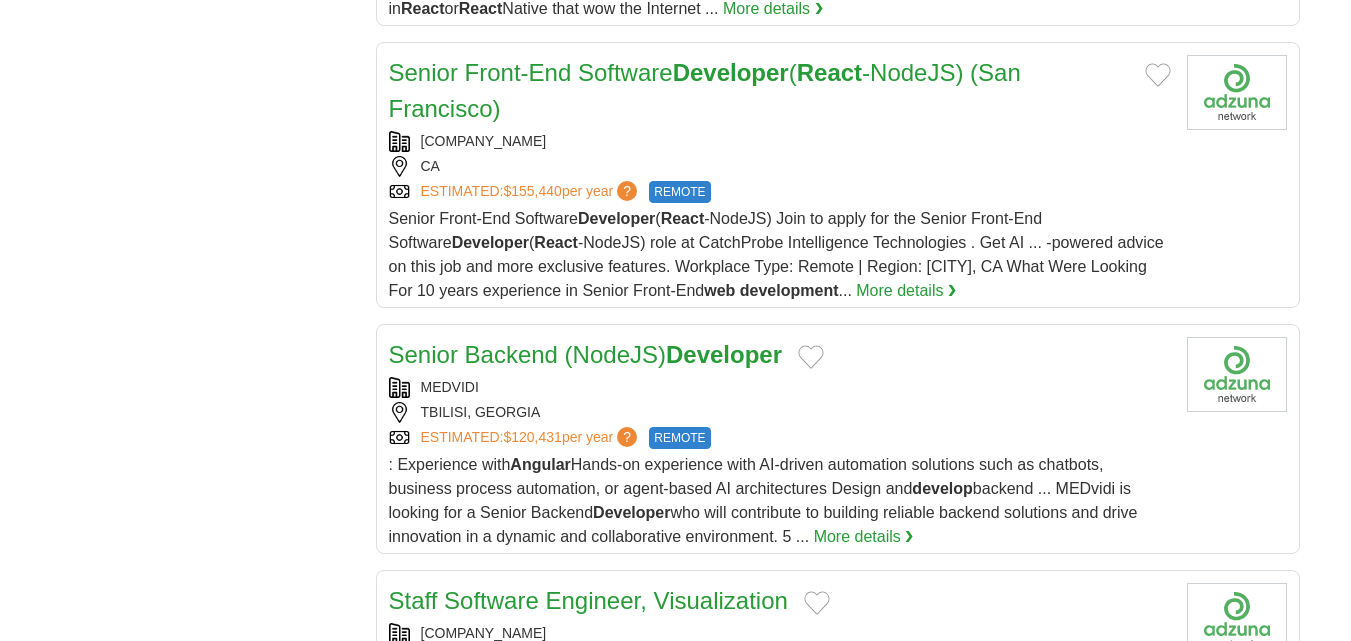 click on "Senior Front-End Software Developer ( React -NodeJS) Join to apply for the Senior Front-End Software Developer ( React -NodeJS) role at CatchProbe Intelligence Technologies . Get AI ... -powered advice on this job and more exclusive features. Workplace Type: Remote | Region: [CITY], [STATE] What Were Looking For 10 years experience in Senior Front-End web development ..." at bounding box center [776, 254] 